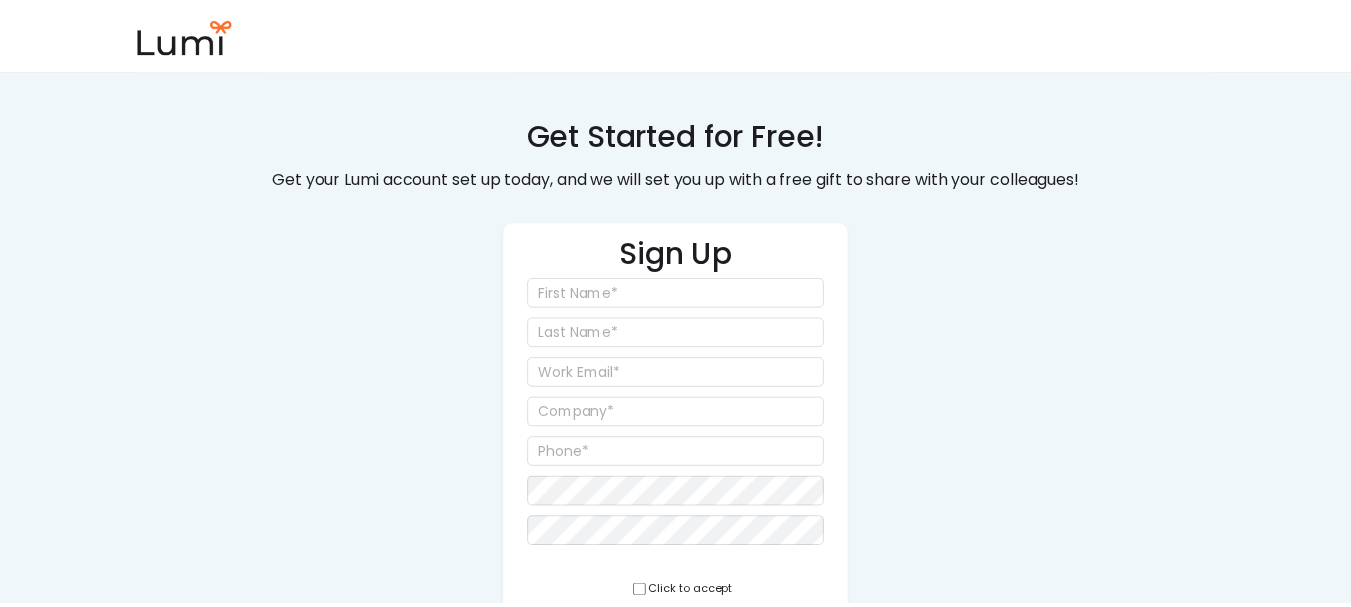 scroll, scrollTop: 0, scrollLeft: 0, axis: both 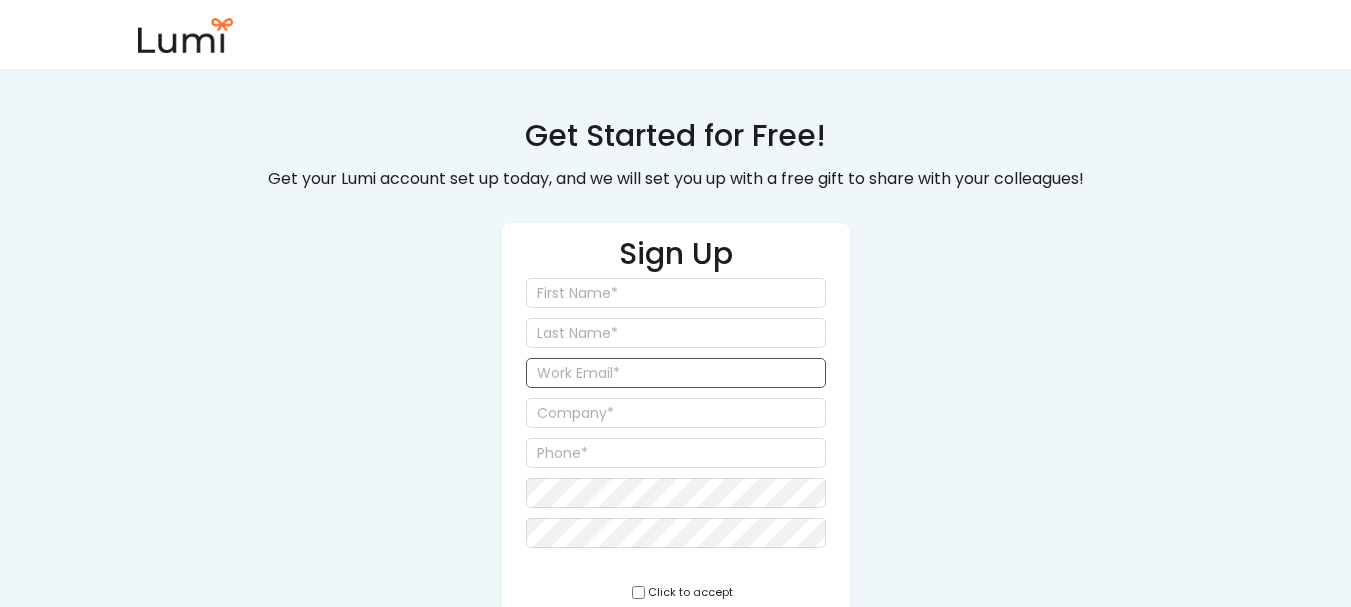 click at bounding box center [676, 373] 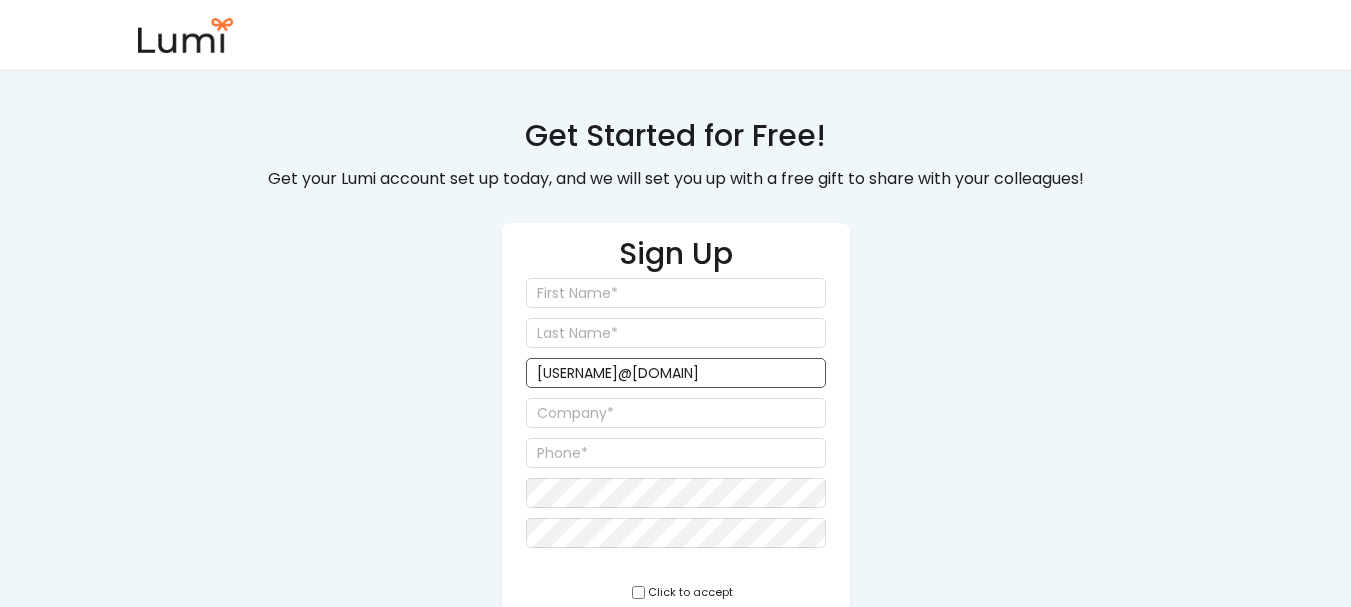 click on "Get Started for Free! Get your Lumi account set up today, and we will set you up with a free gift to share with your colleagues! Sign Up [USERNAME]@[DOMAIN] Click to accept Lumi Terms and Conditions Sign Up" at bounding box center (676, 394) 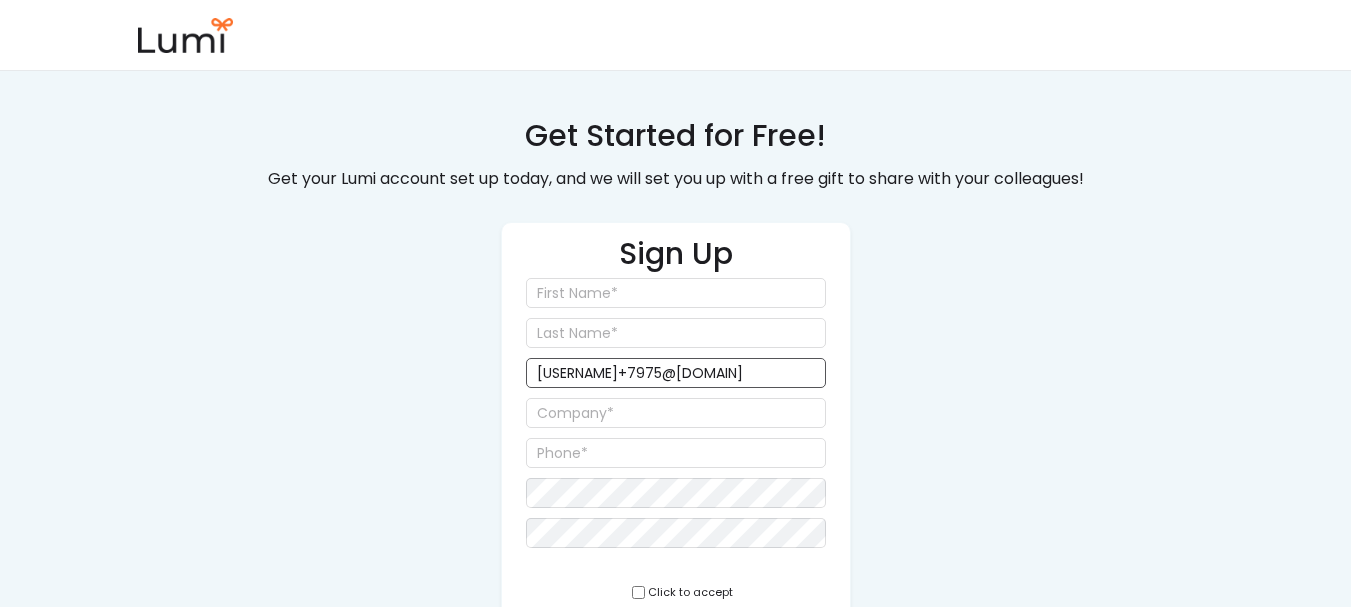 click on "jackson+7975@givelumi.com" at bounding box center [676, 373] 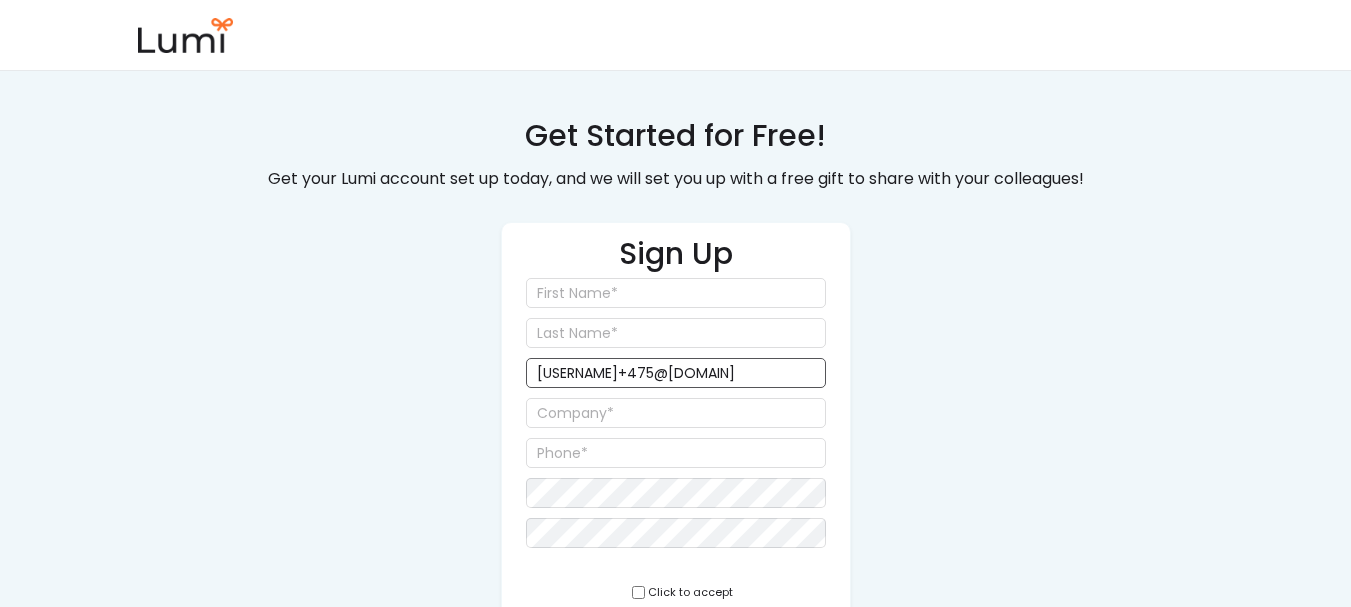 click on "[EMAIL]" at bounding box center (676, 373) 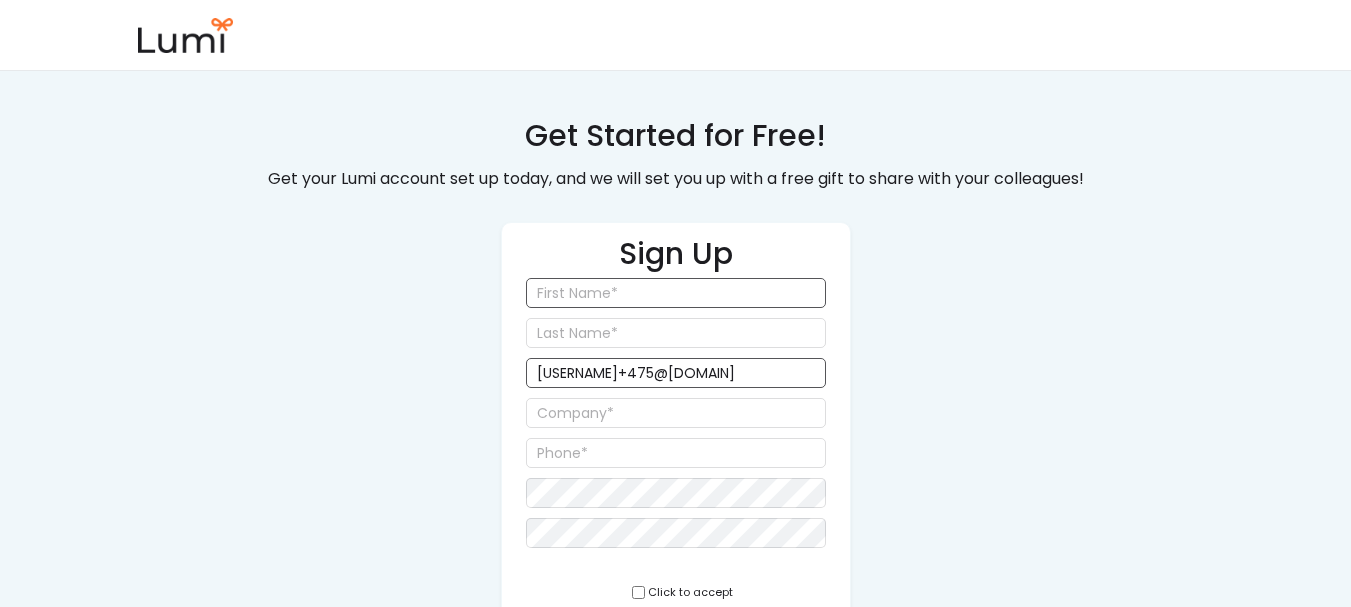 type on "[EMAIL]" 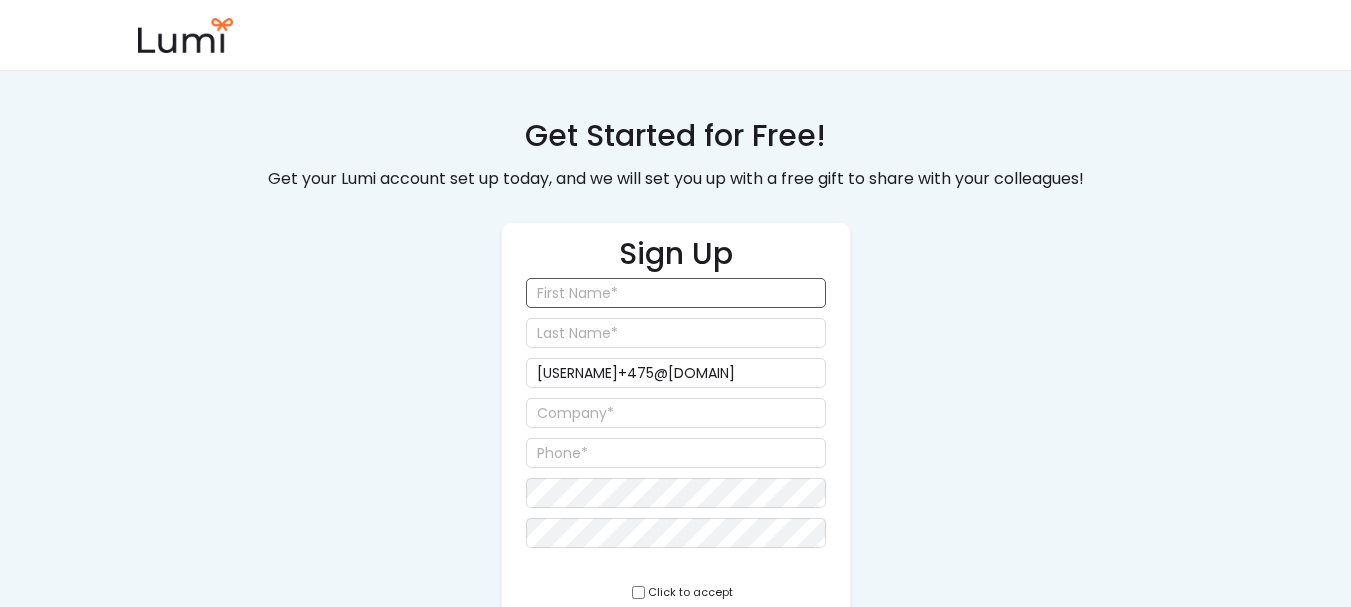 click at bounding box center [676, 293] 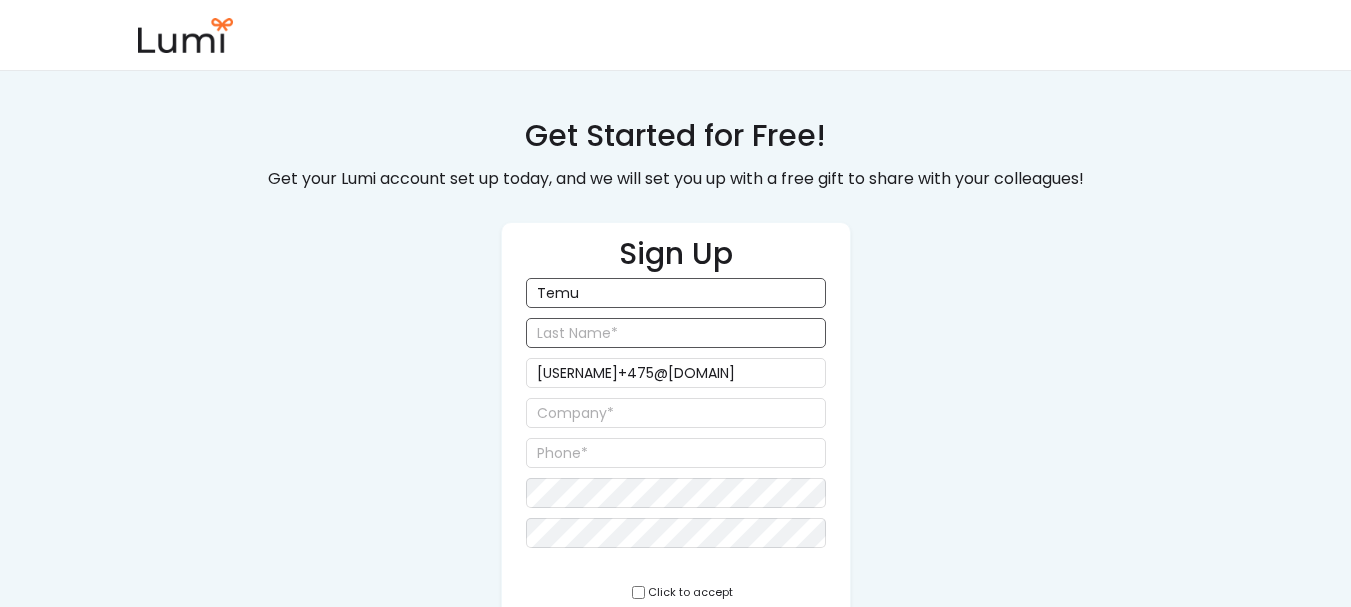 type on "Temu" 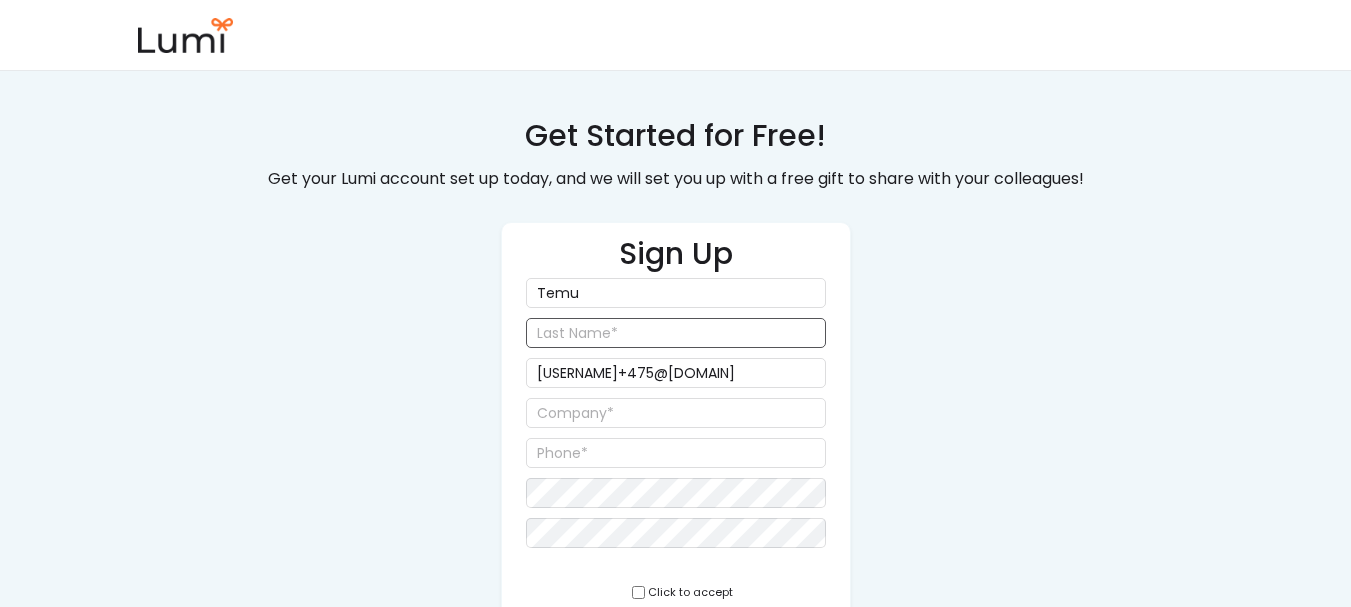 click at bounding box center [676, 333] 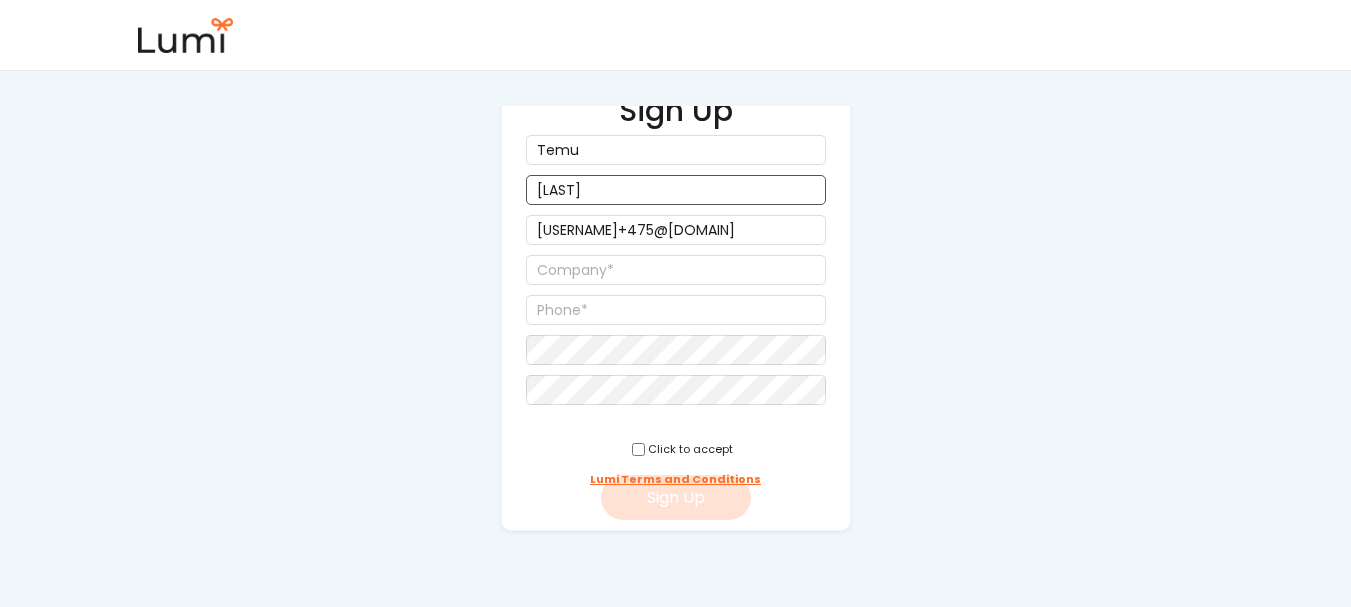 scroll, scrollTop: 160, scrollLeft: 0, axis: vertical 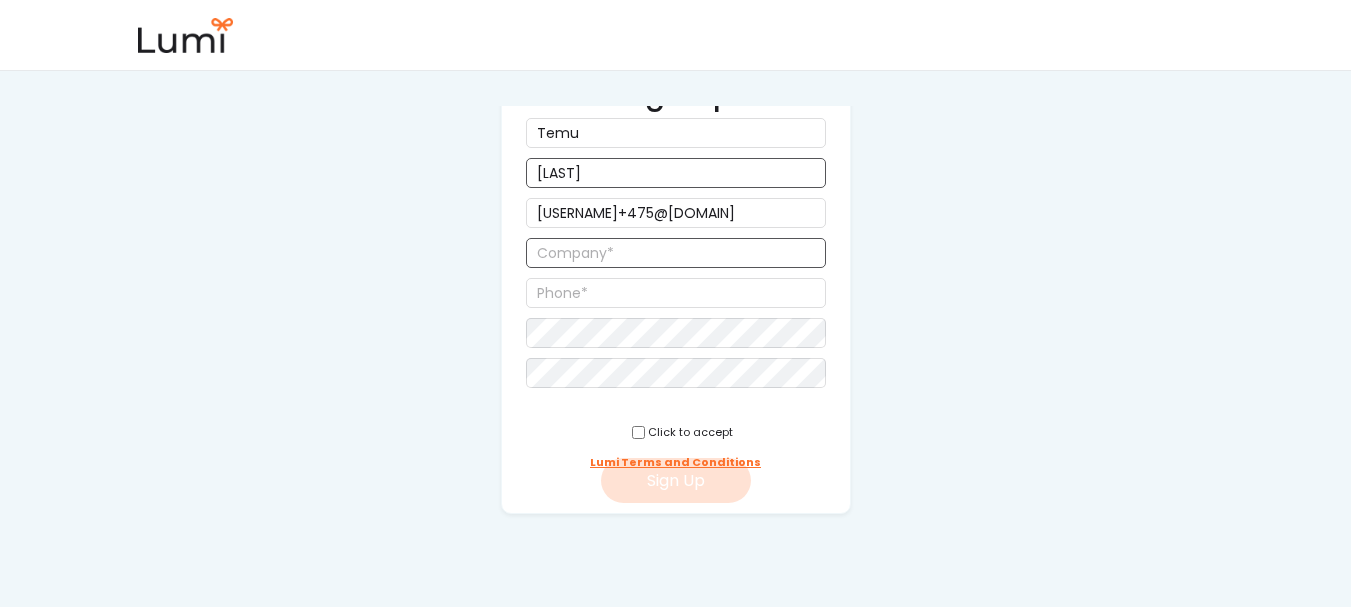 type on "[NAME]" 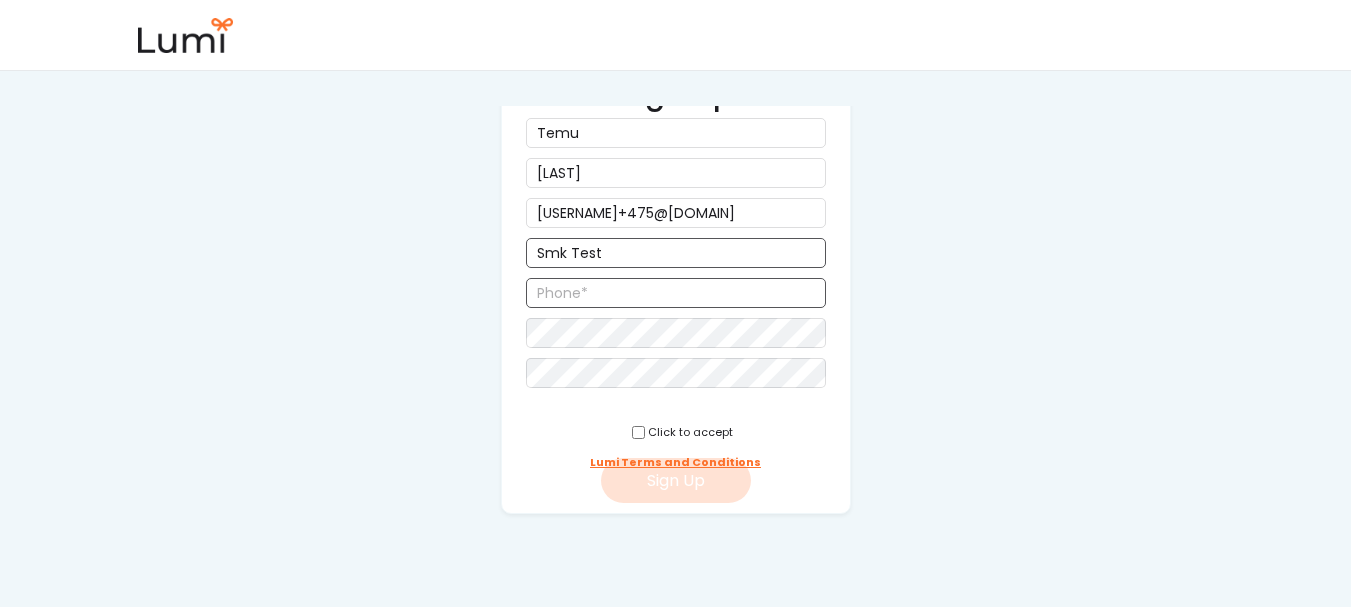type on "Smk Test" 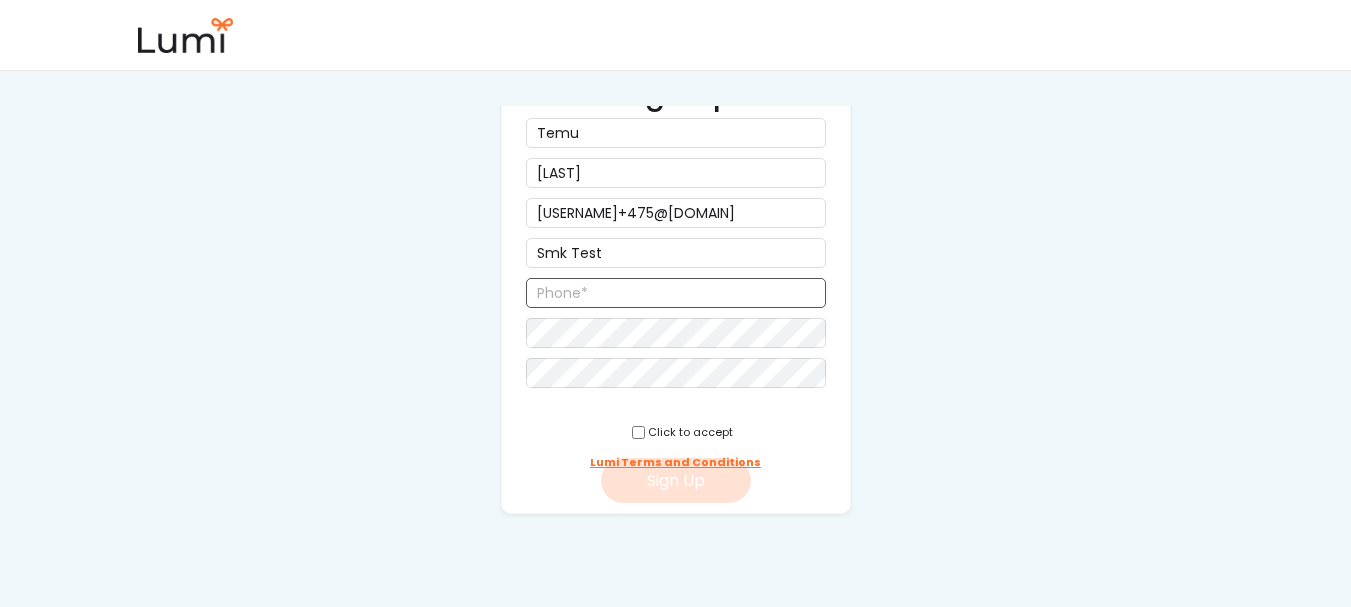 click at bounding box center [676, 293] 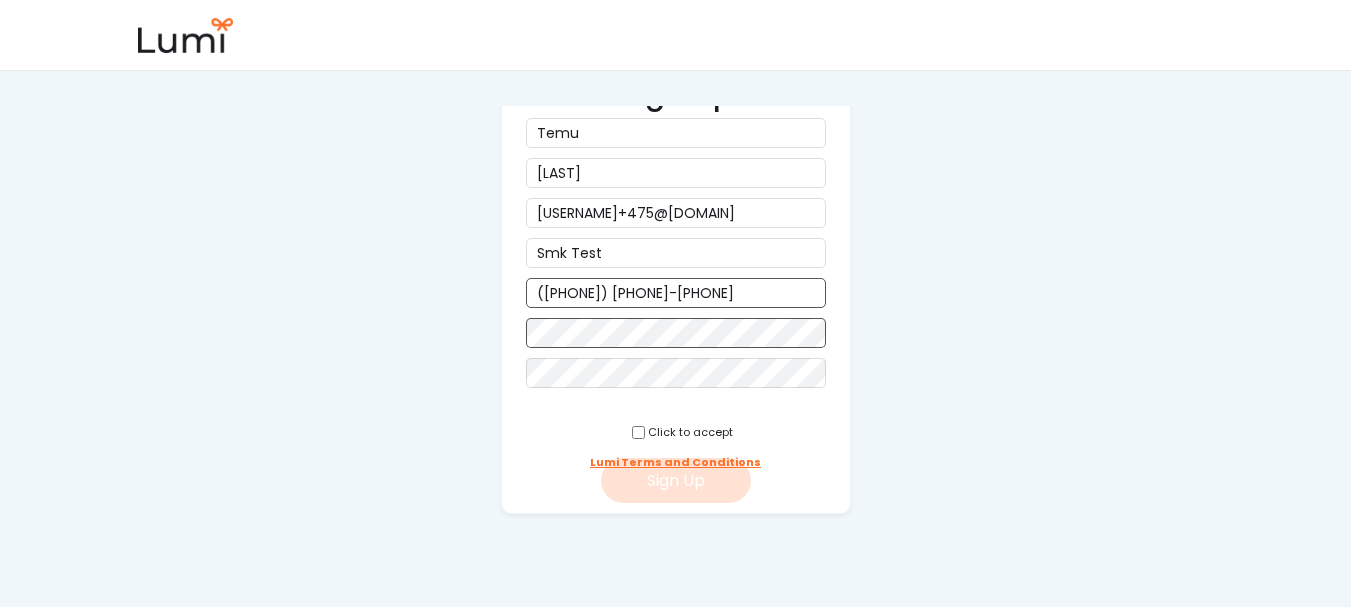 type on "(878) 987-7777" 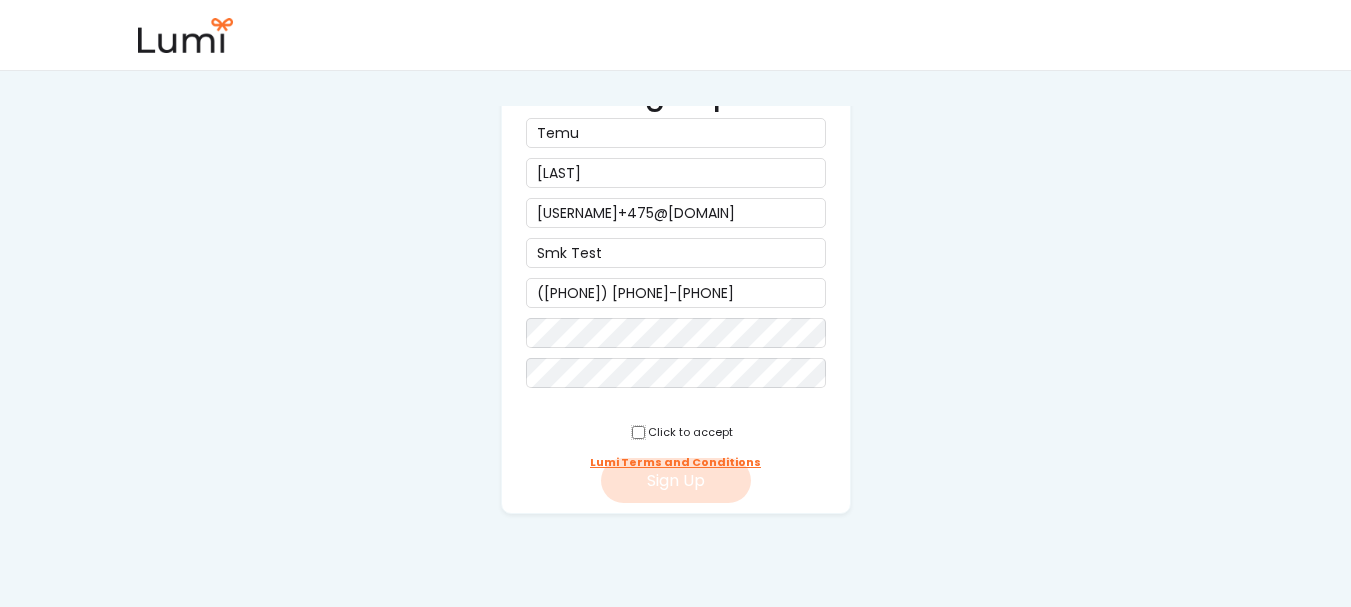 click at bounding box center (638, 432) 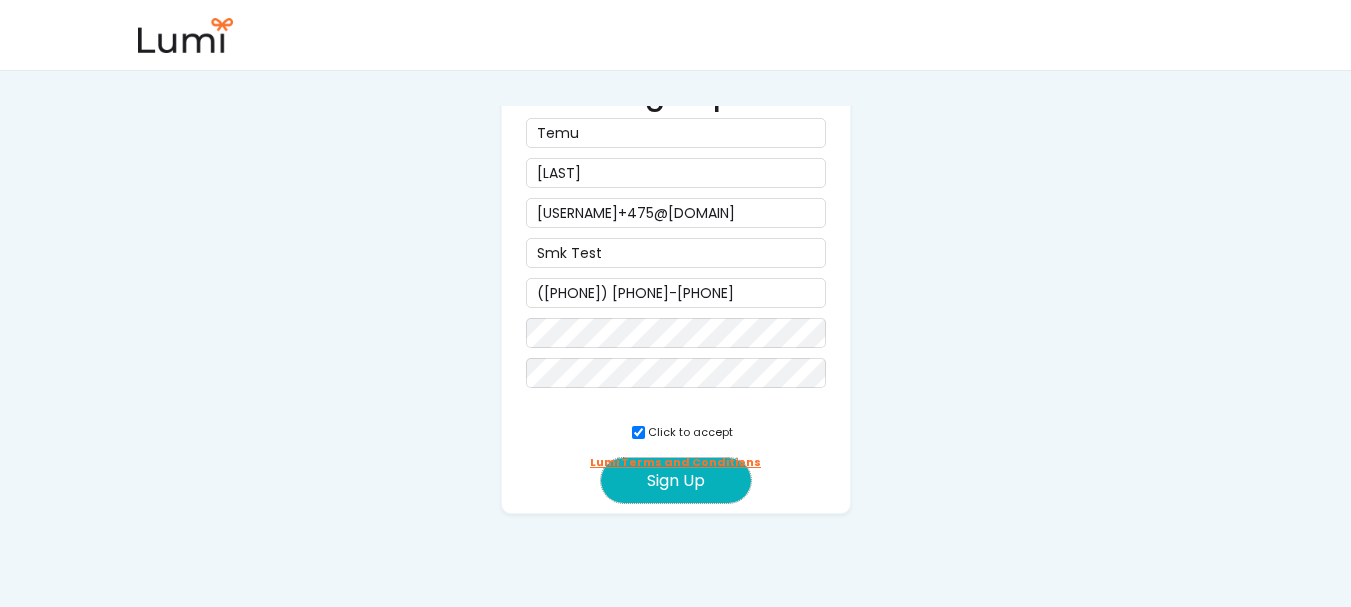 click on "Sign Up" at bounding box center [676, 480] 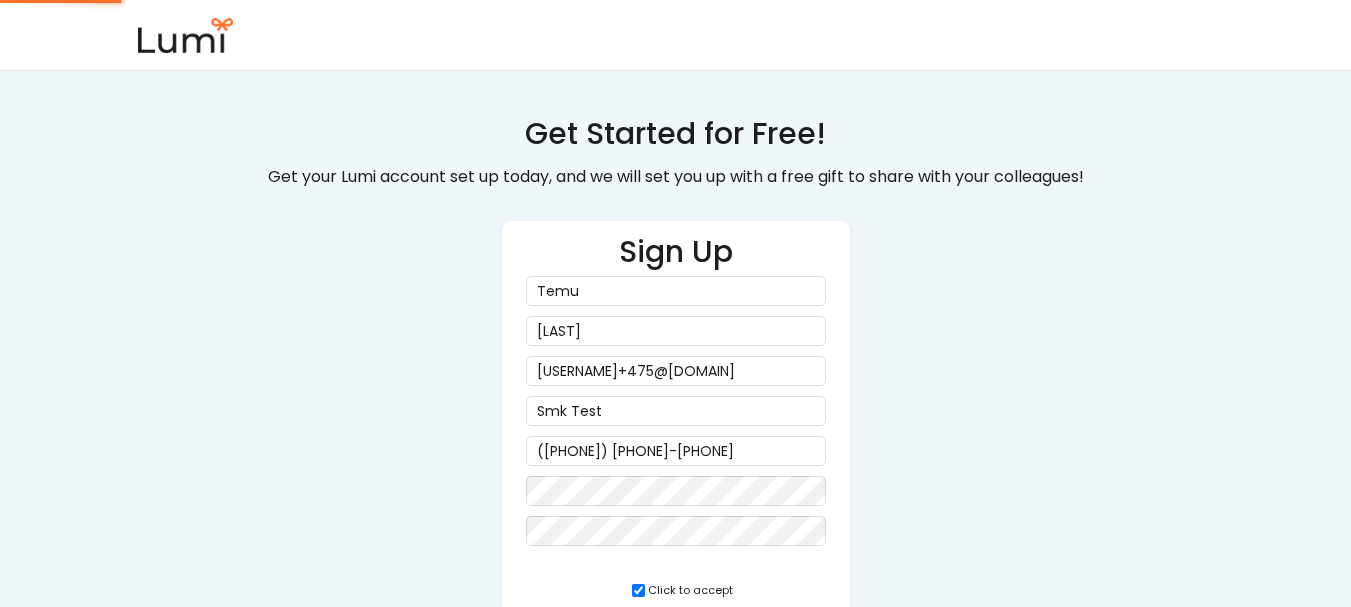 scroll, scrollTop: 0, scrollLeft: 0, axis: both 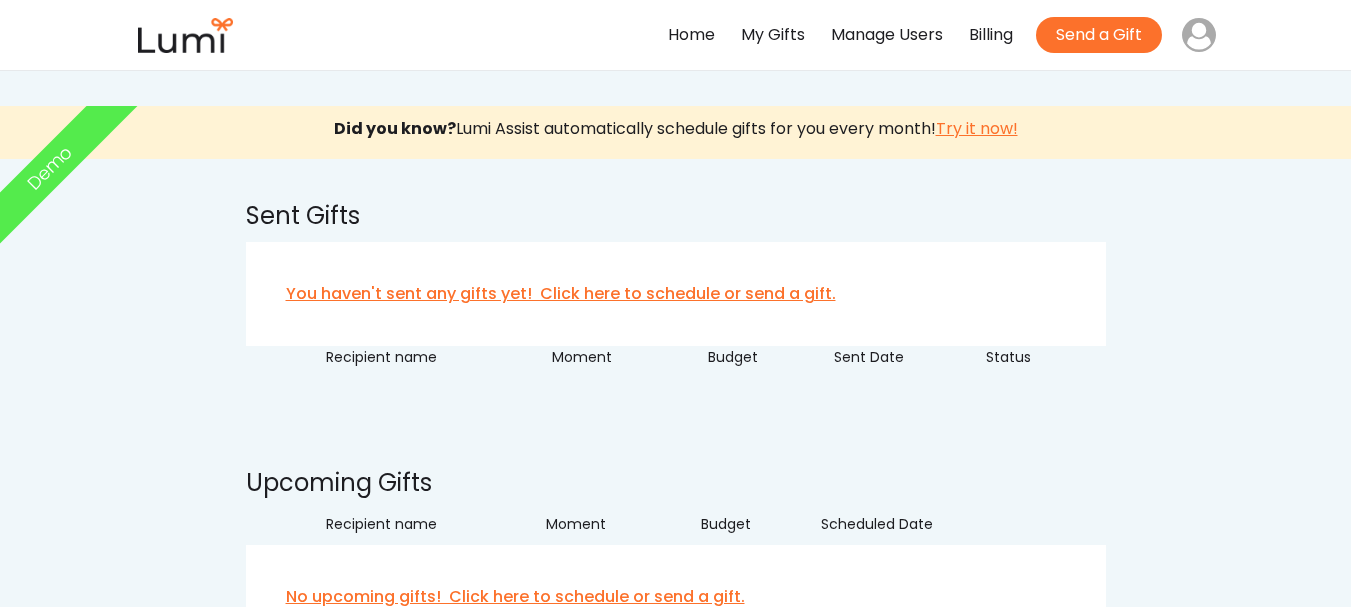 click on "Manage Users" at bounding box center (887, 35) 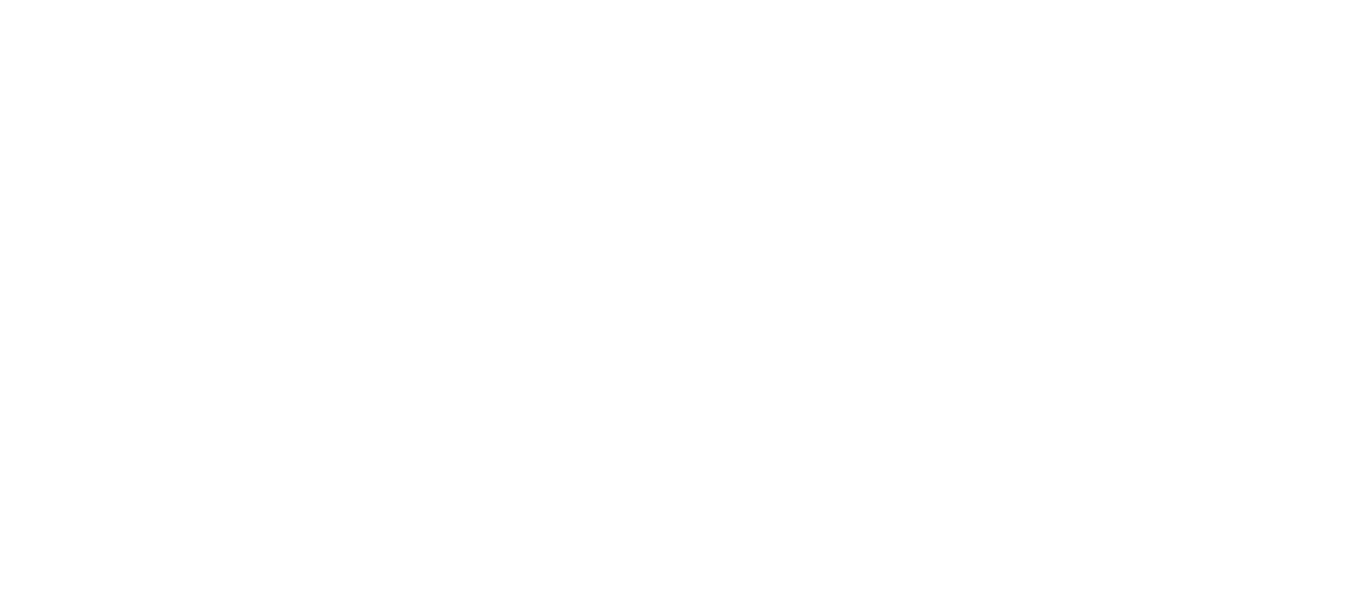 scroll, scrollTop: 0, scrollLeft: 0, axis: both 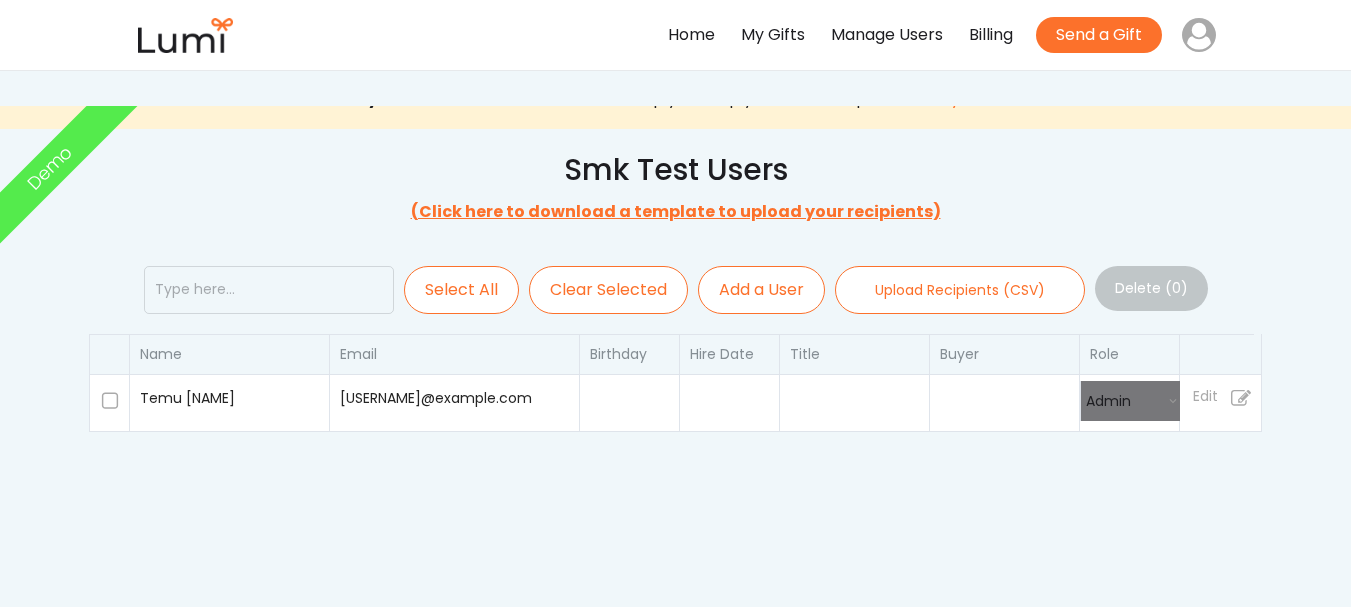select 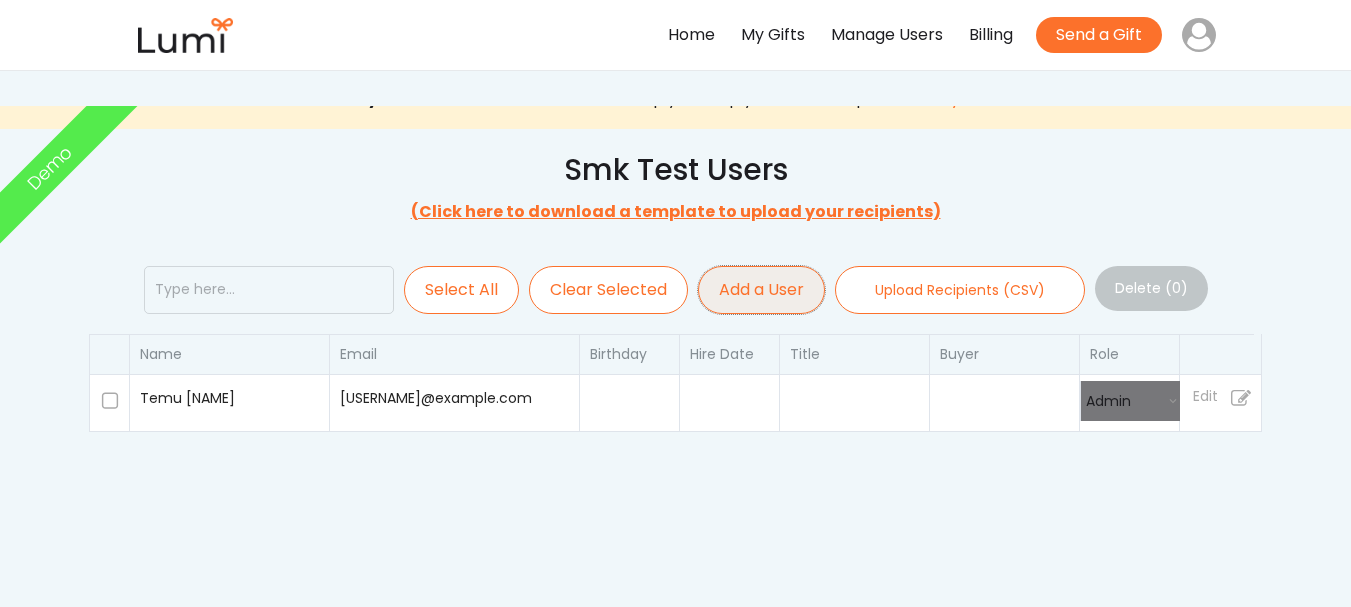 click on "Add a User" at bounding box center [761, 290] 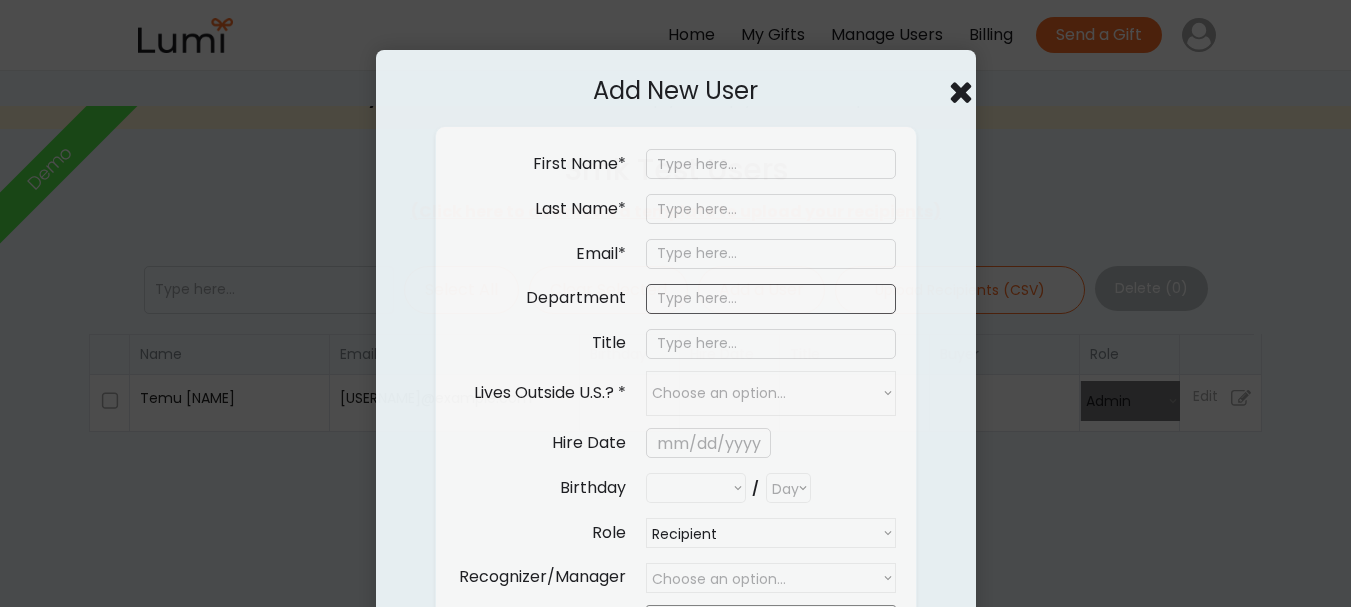 select on ""PLACEHOLDER_1427118222253"" 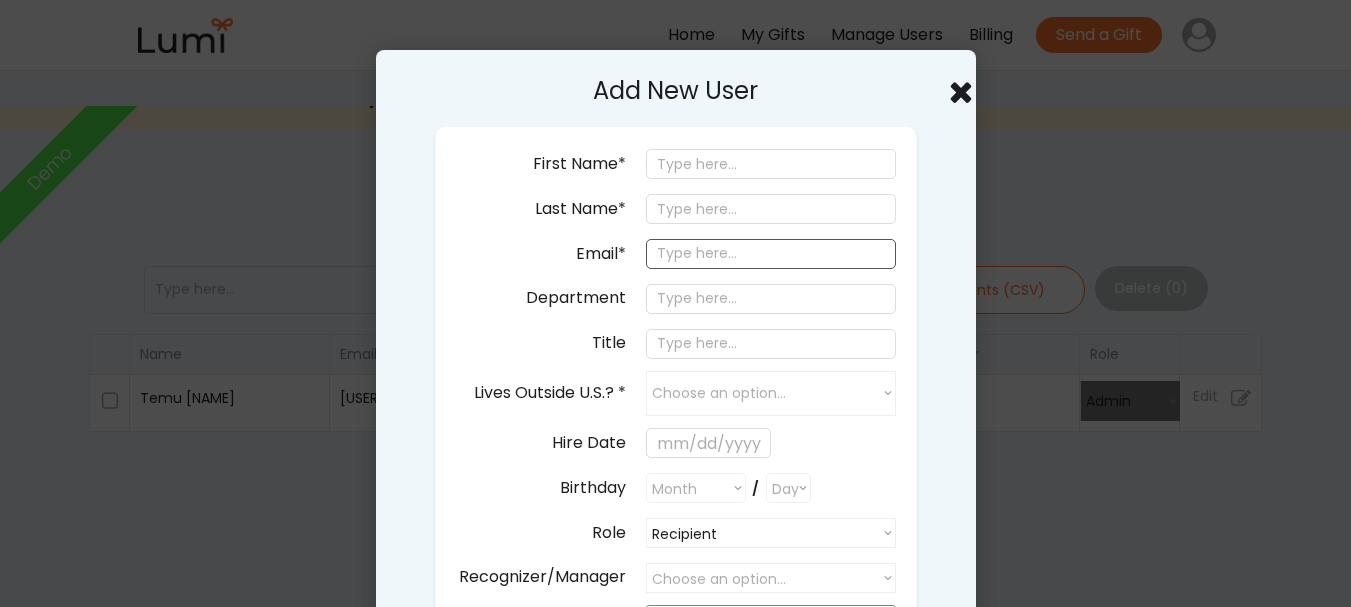 click at bounding box center [771, 254] 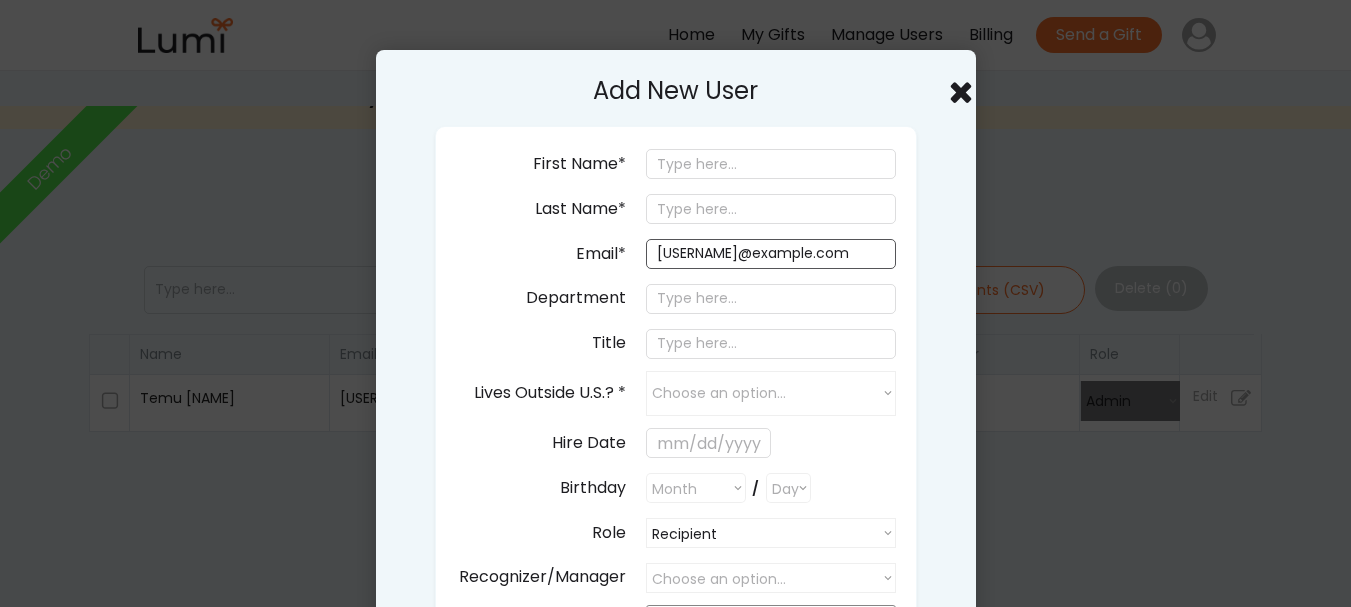 click on "[USERNAME]+475@[DOMAIN]" at bounding box center [771, 254] 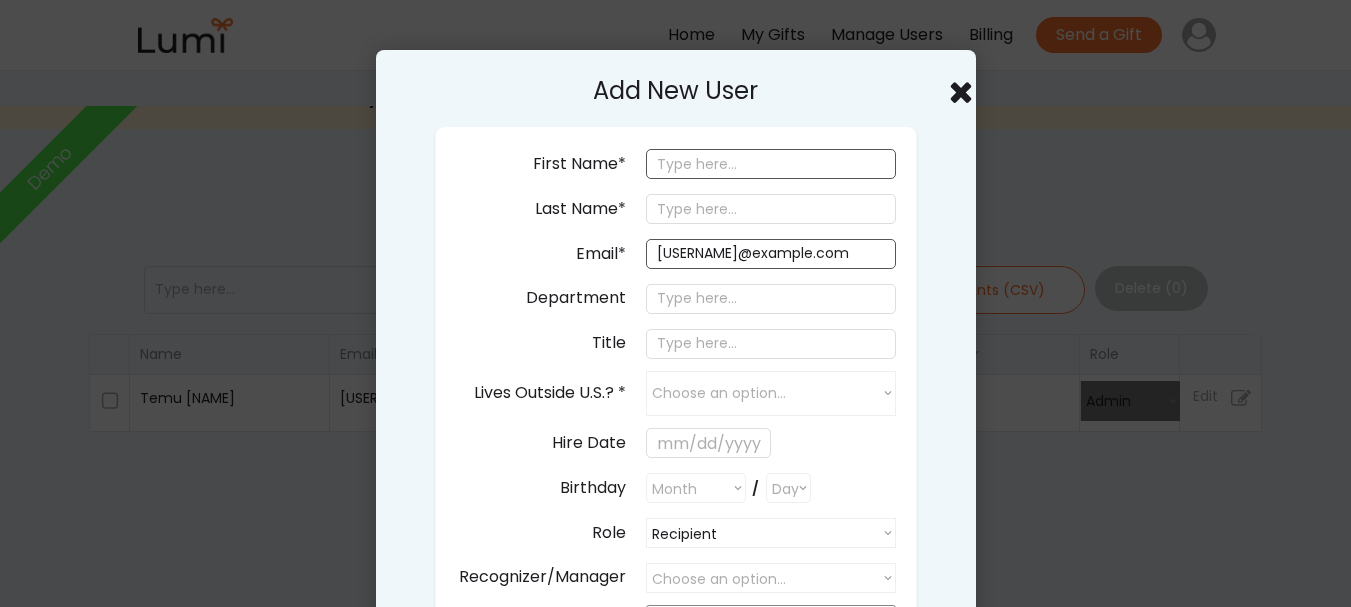 type on "jackson+465@givelumi.com" 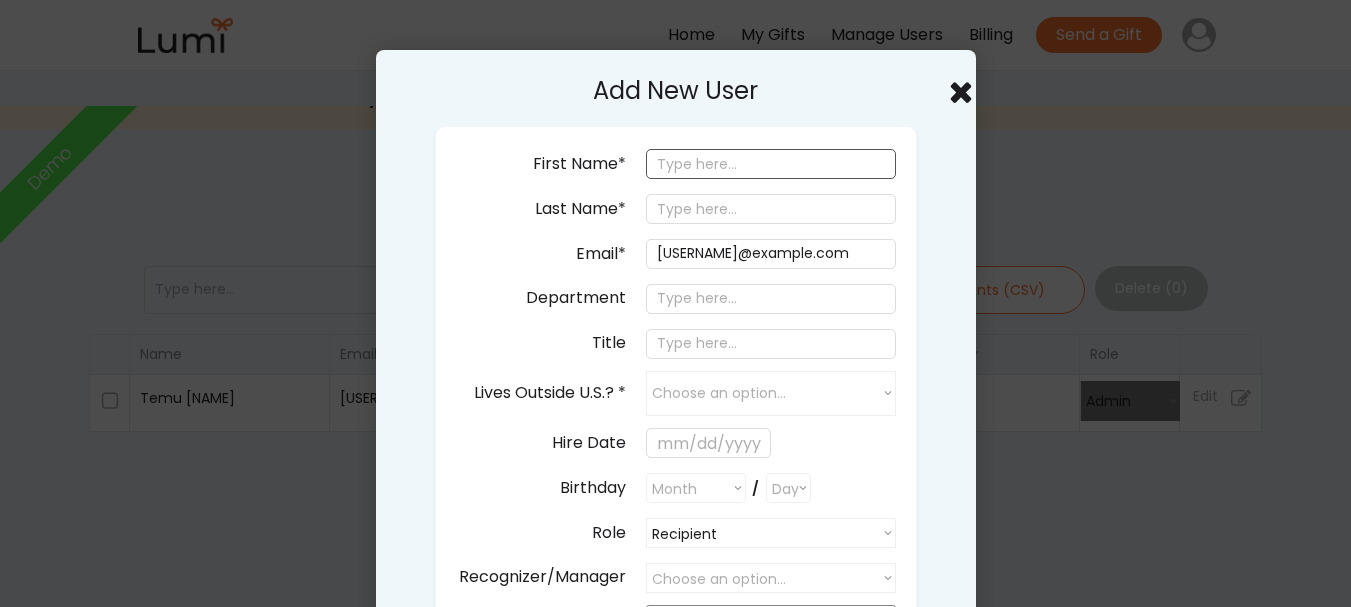 click at bounding box center [771, 164] 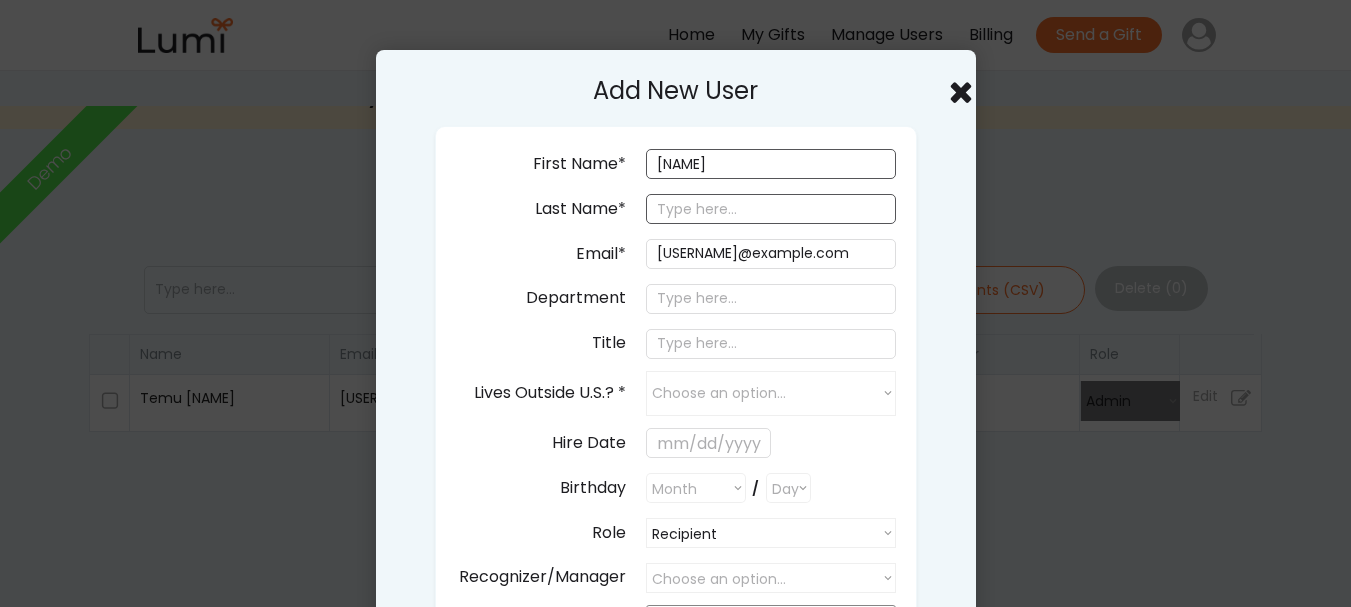 type on "Jack" 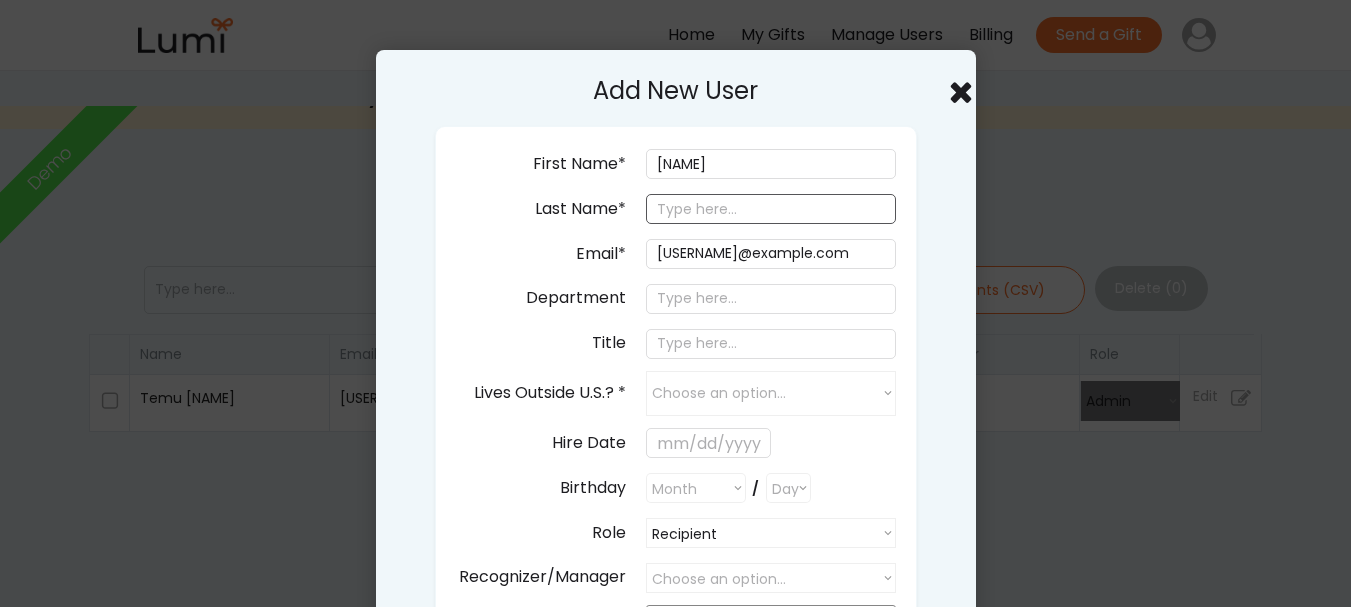 click at bounding box center [771, 209] 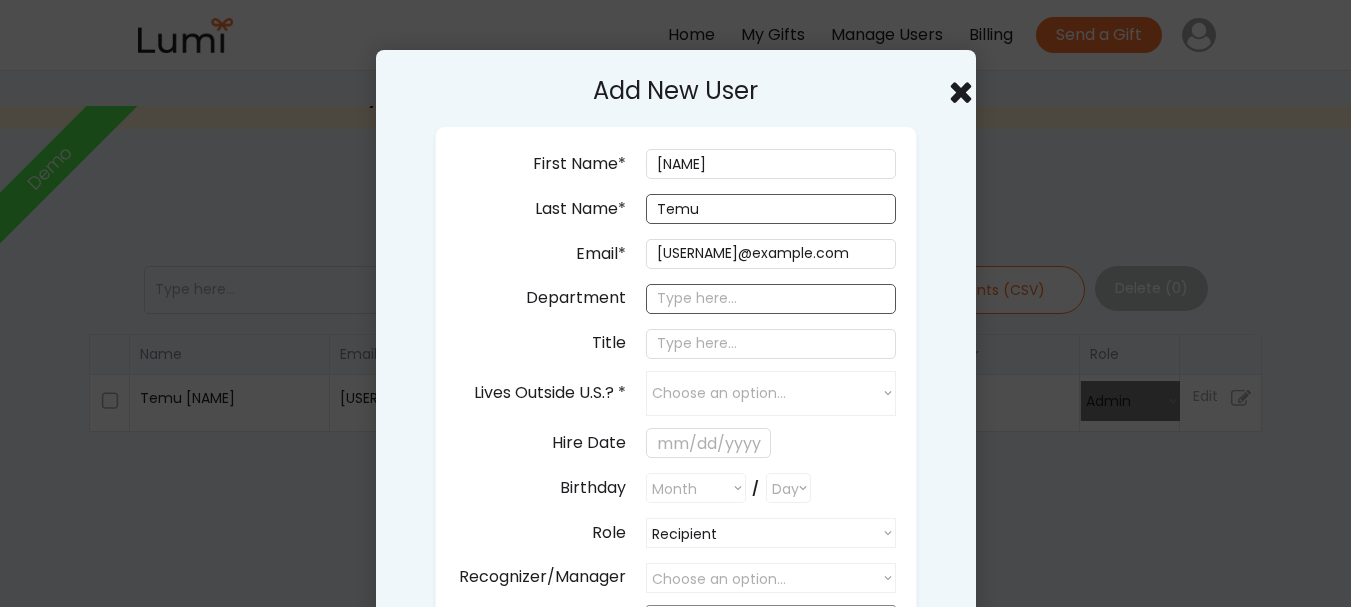 type on "Temu" 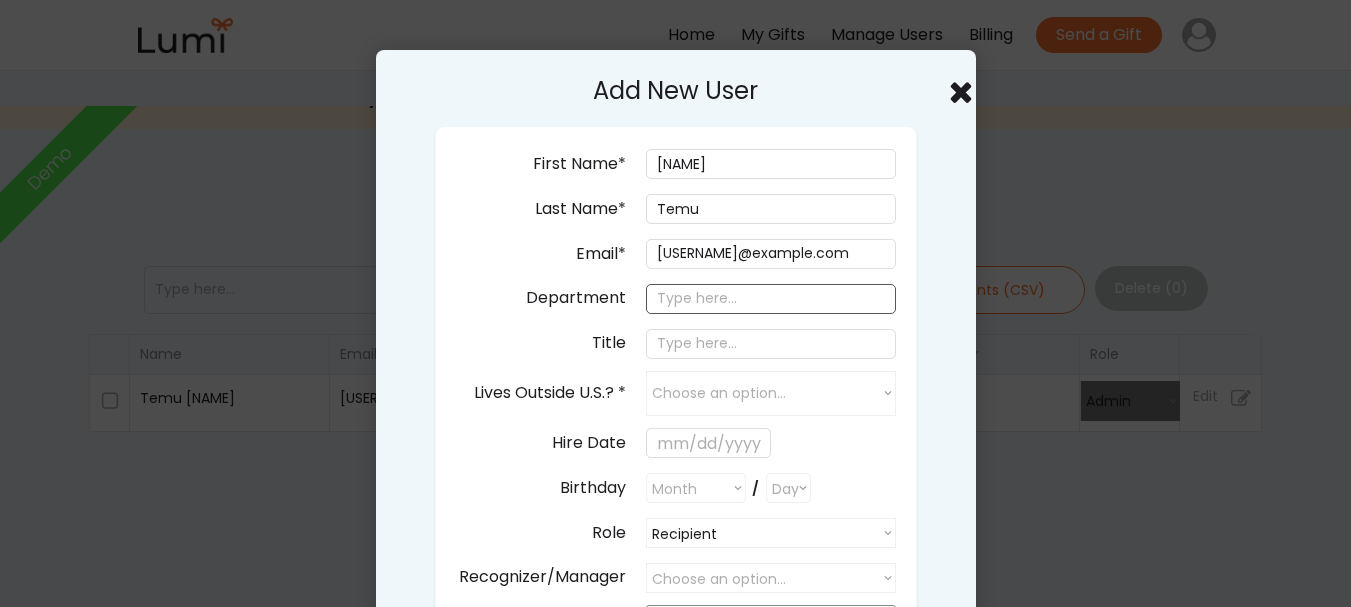 click at bounding box center (771, 299) 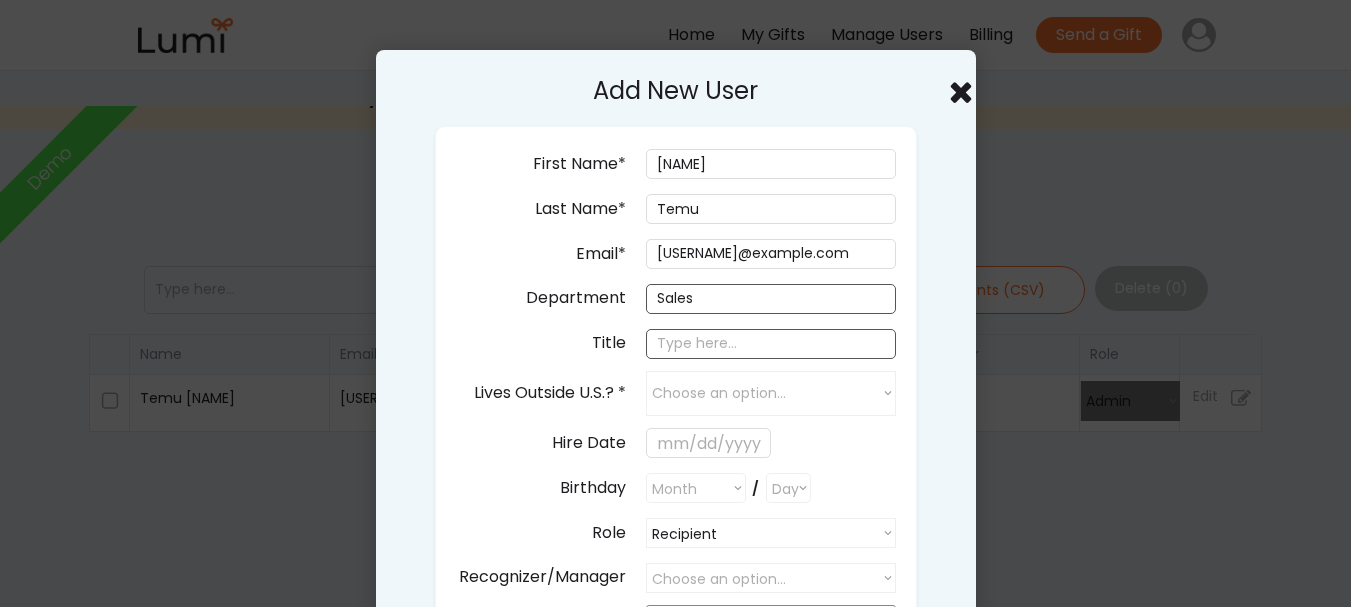 type on "Sales" 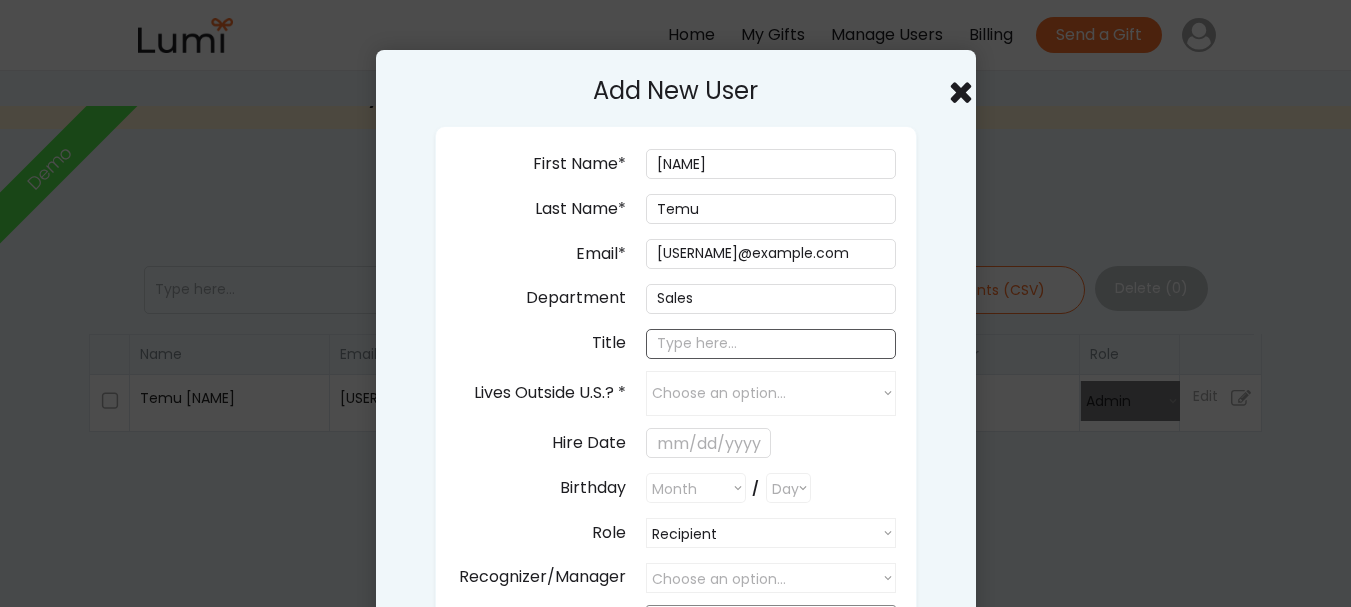 click at bounding box center [771, 344] 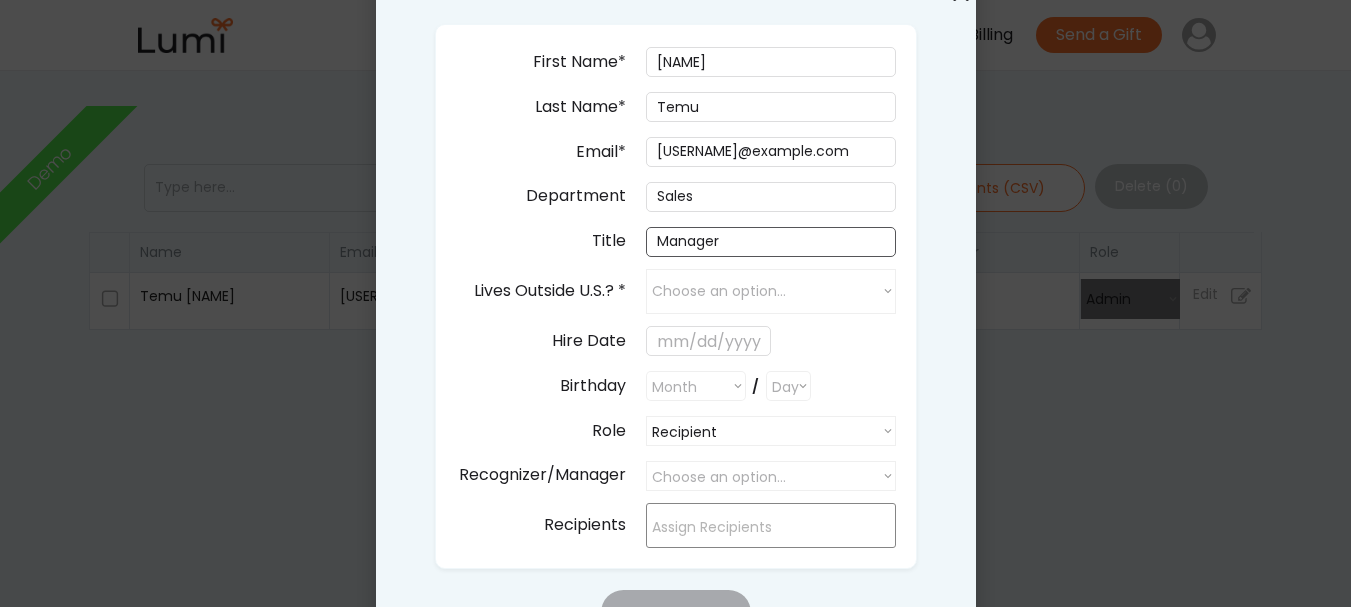 scroll, scrollTop: 103, scrollLeft: 0, axis: vertical 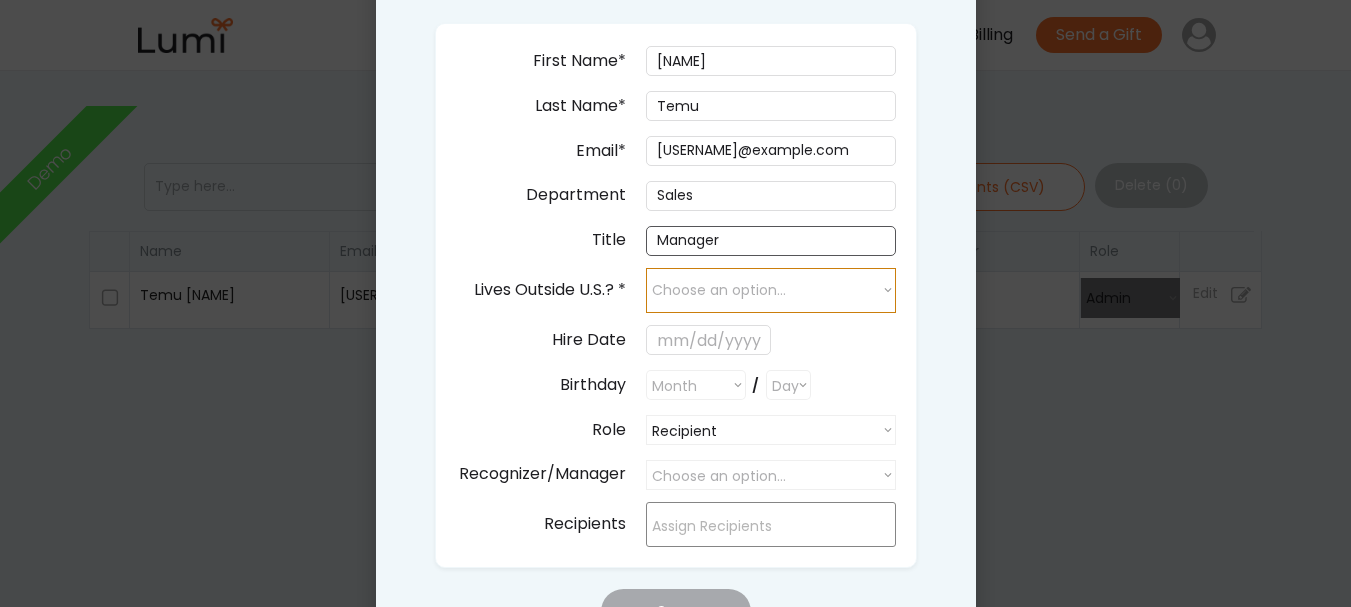 type on "Manager" 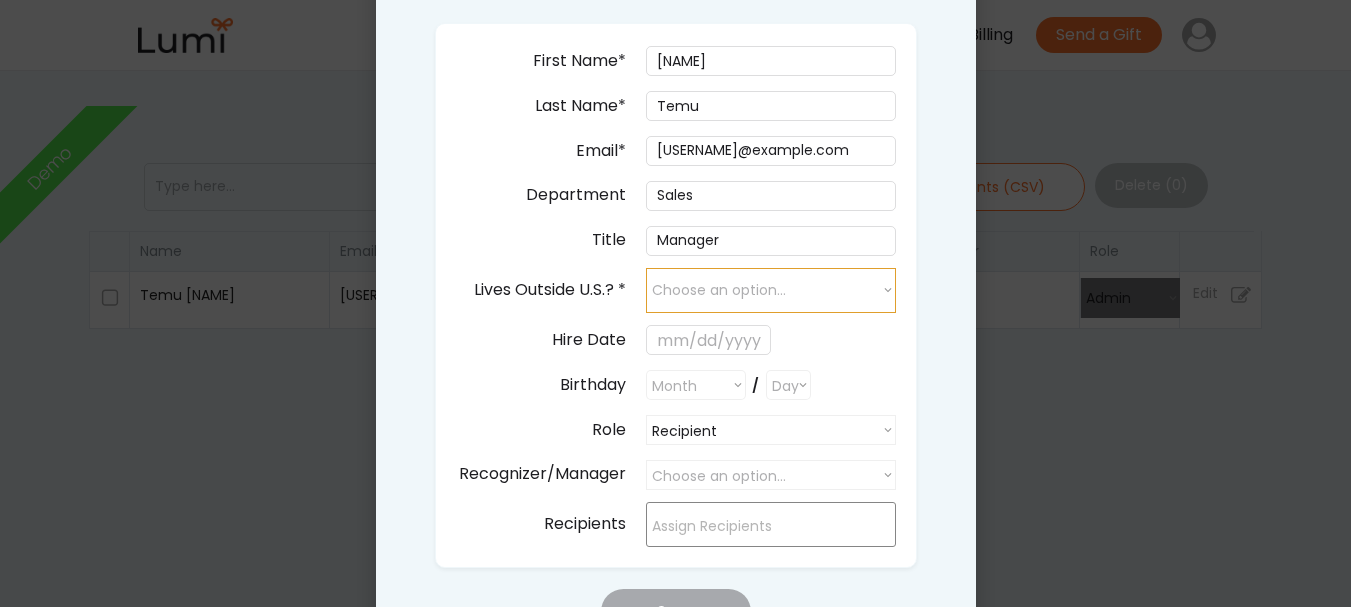 click on "Choose an option... yes no" at bounding box center (771, 290) 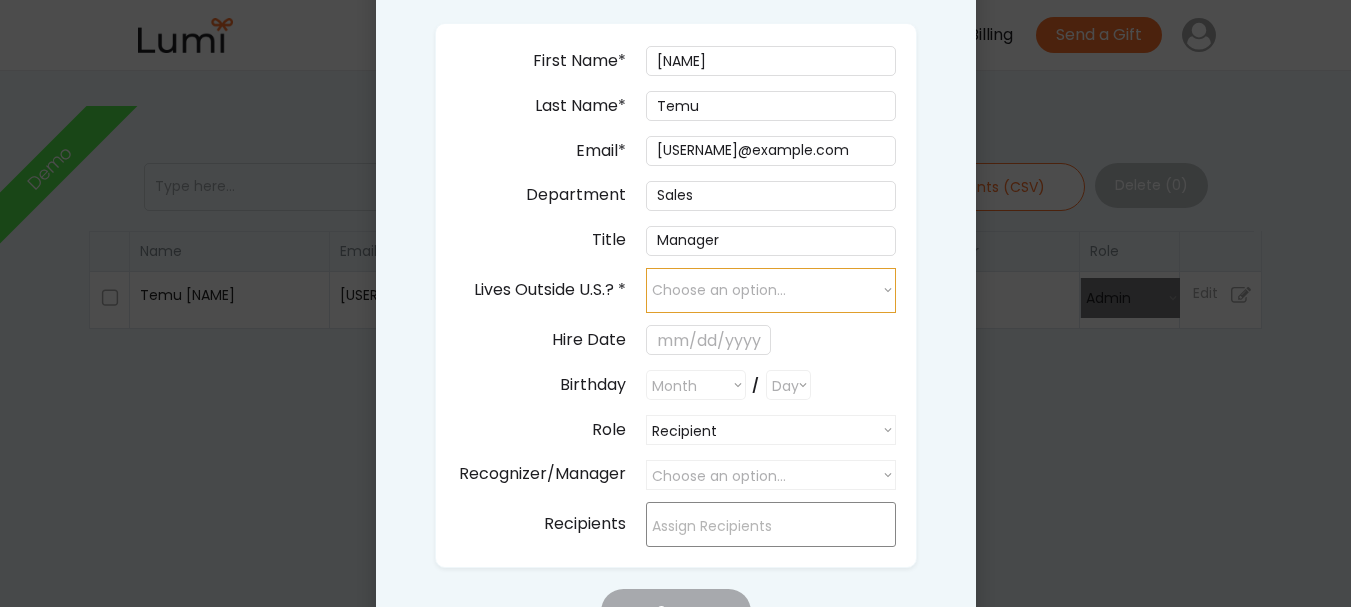 select on "true" 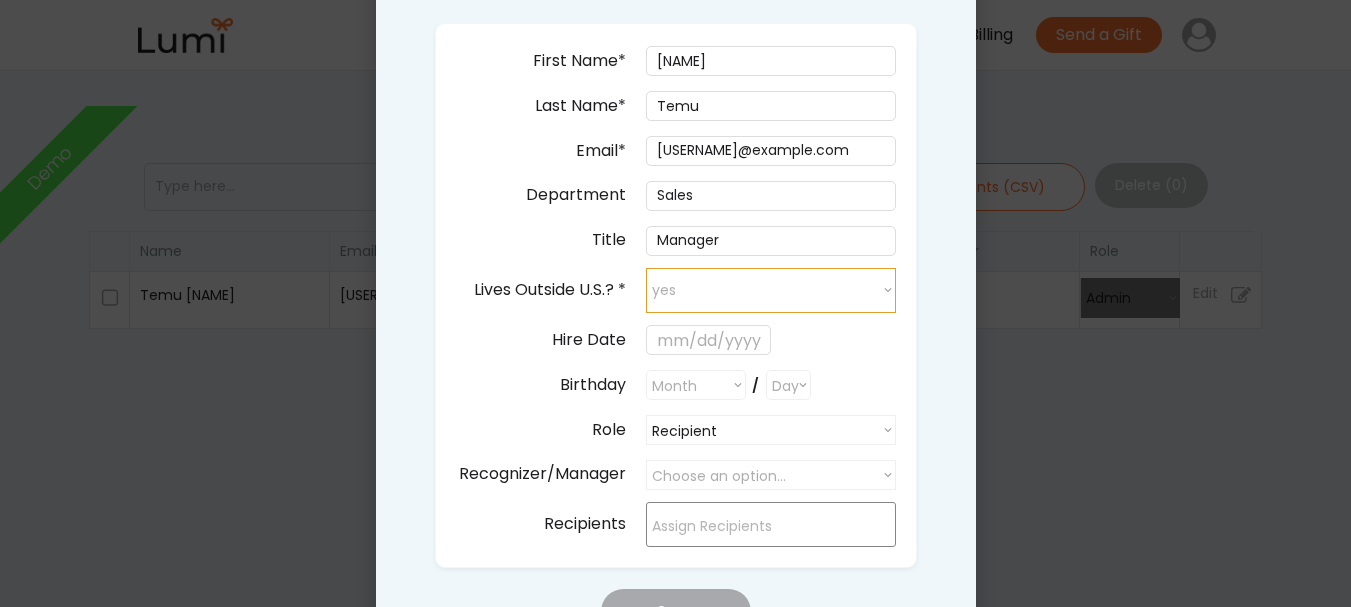 click on "Choose an option... yes no" at bounding box center [771, 290] 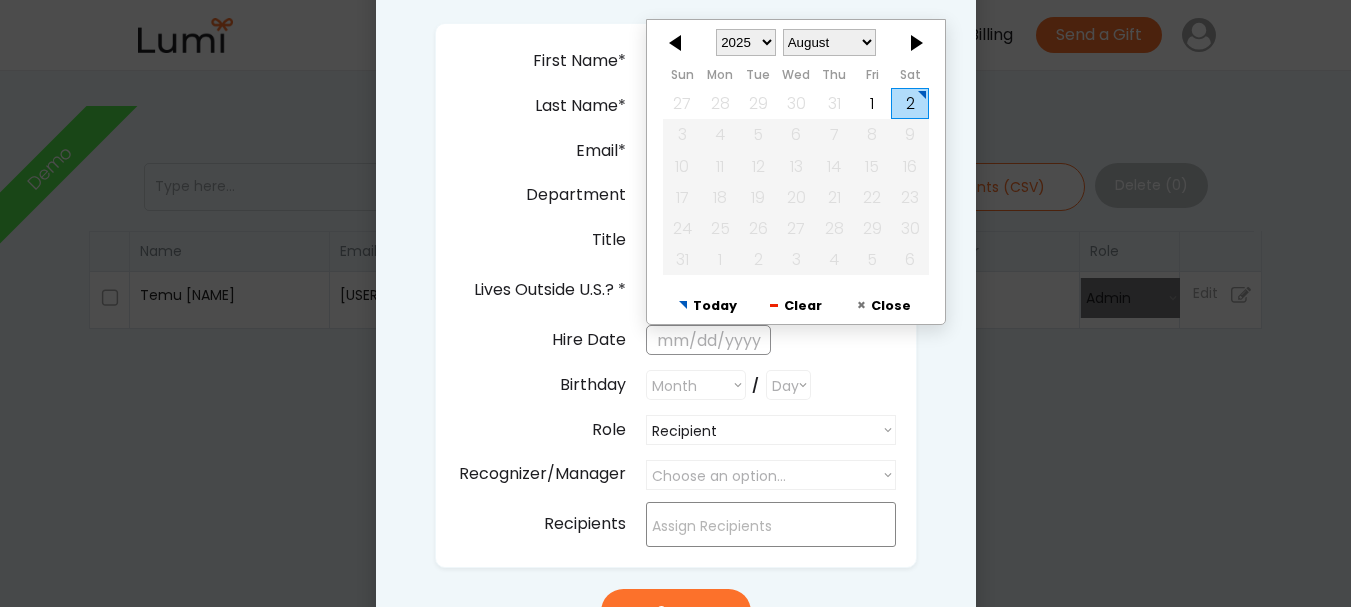 click at bounding box center [708, 340] 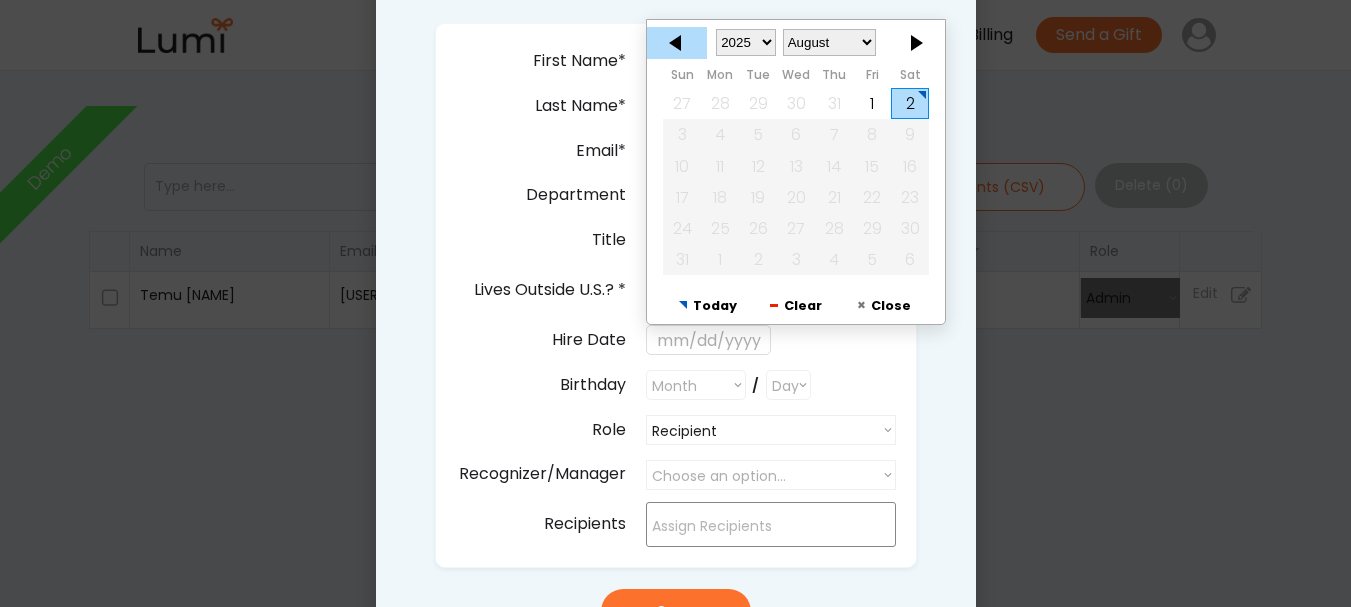 click at bounding box center [677, 43] 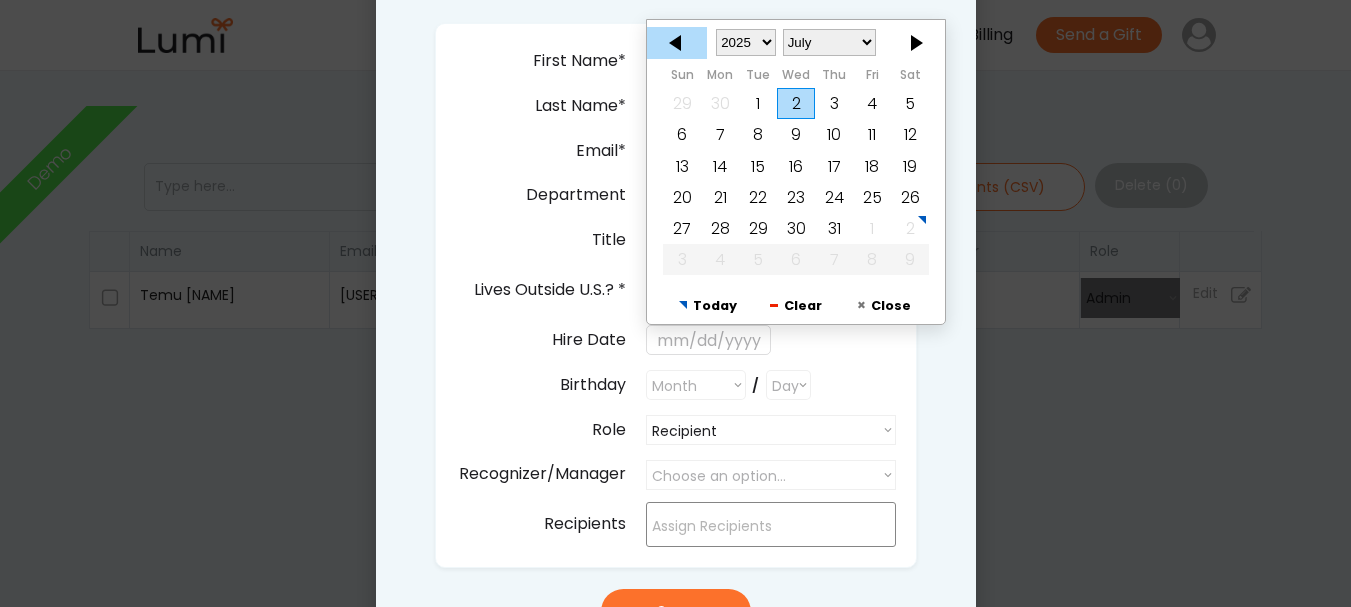 click at bounding box center (677, 43) 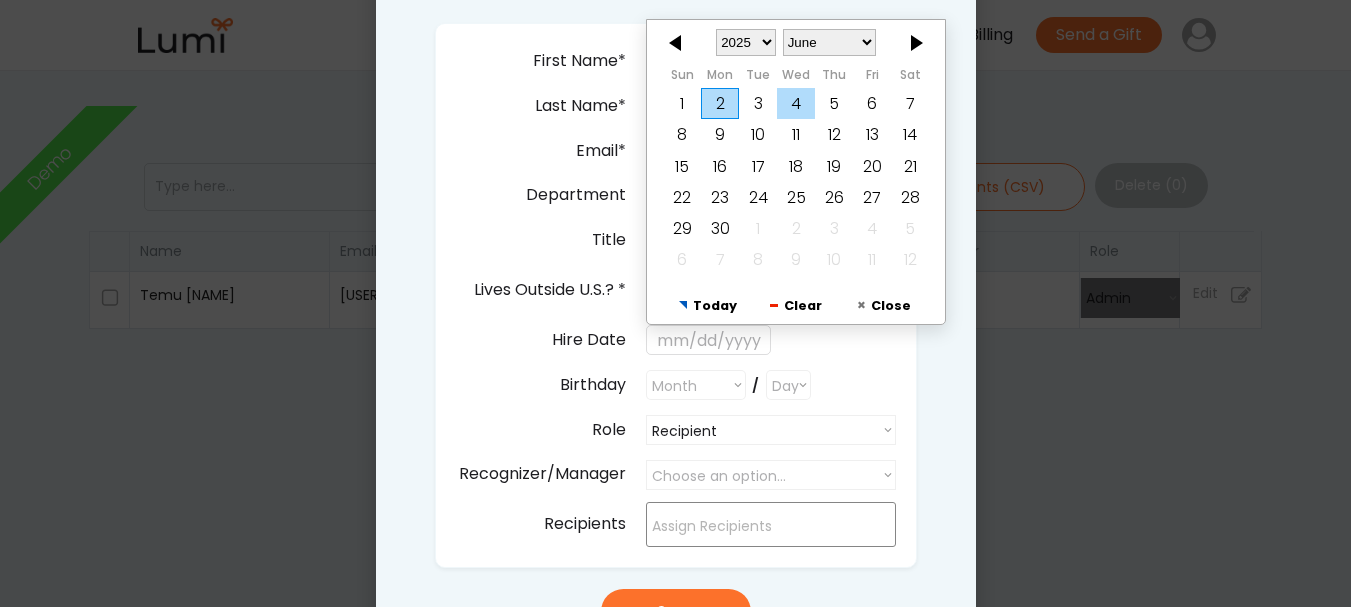 click on "4" at bounding box center (796, 103) 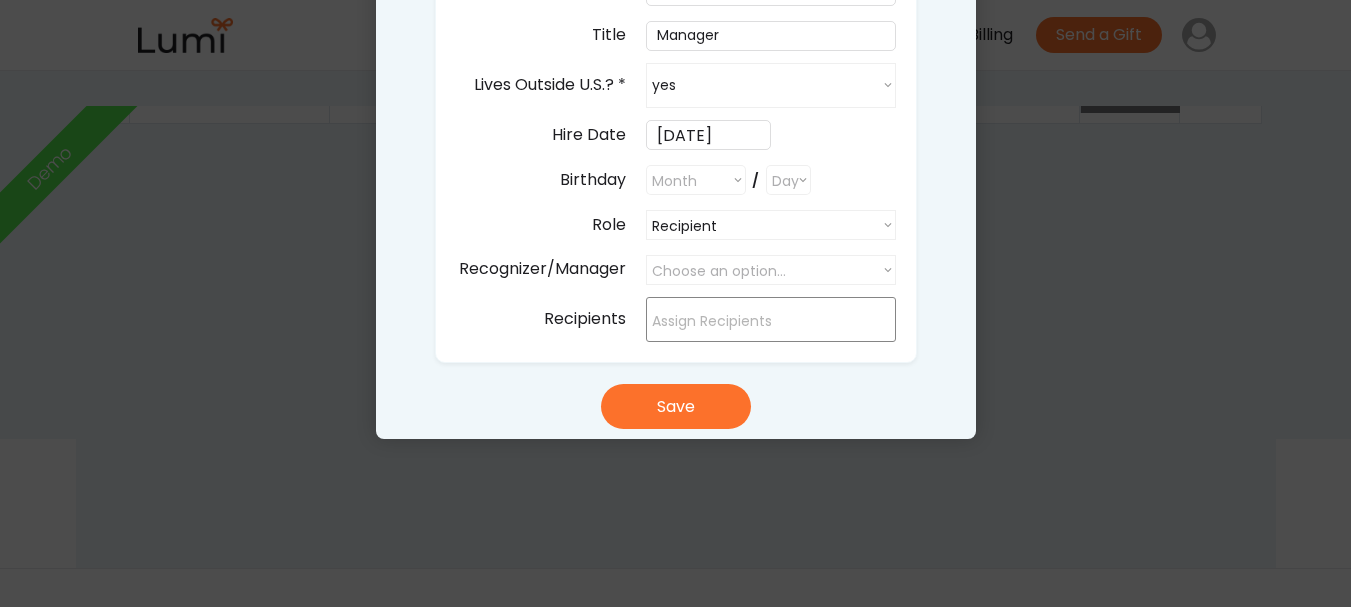 scroll, scrollTop: 309, scrollLeft: 0, axis: vertical 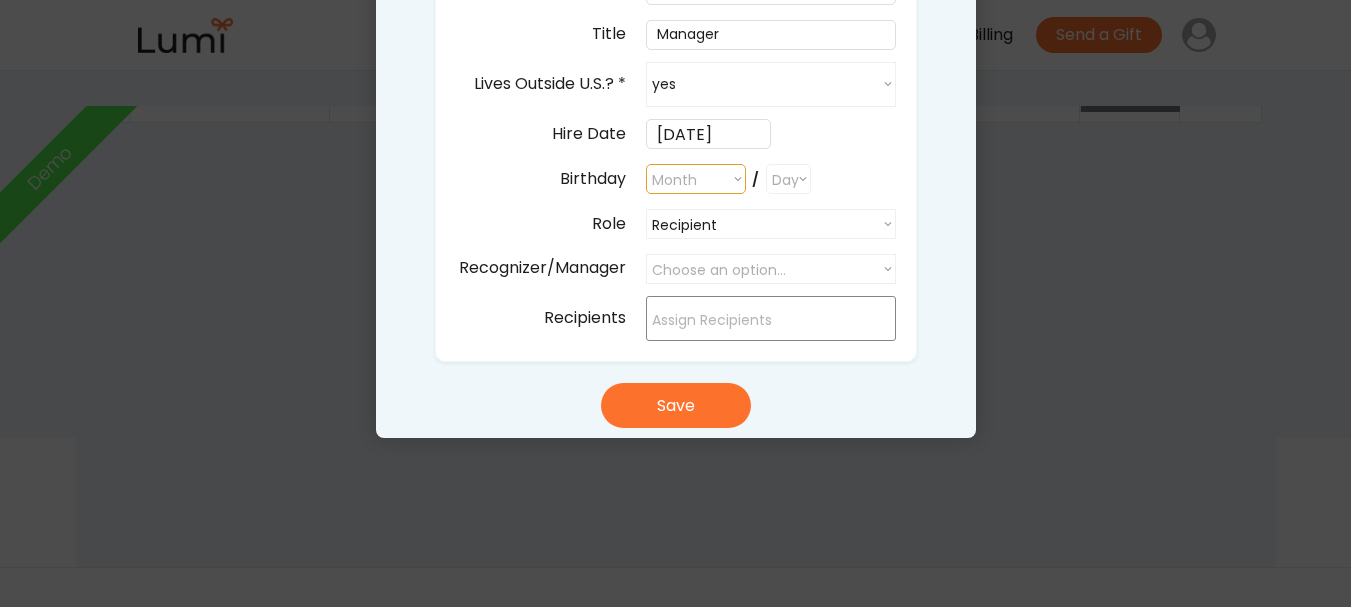 click on "Month January February March April May June July August September October November December" at bounding box center [696, 179] 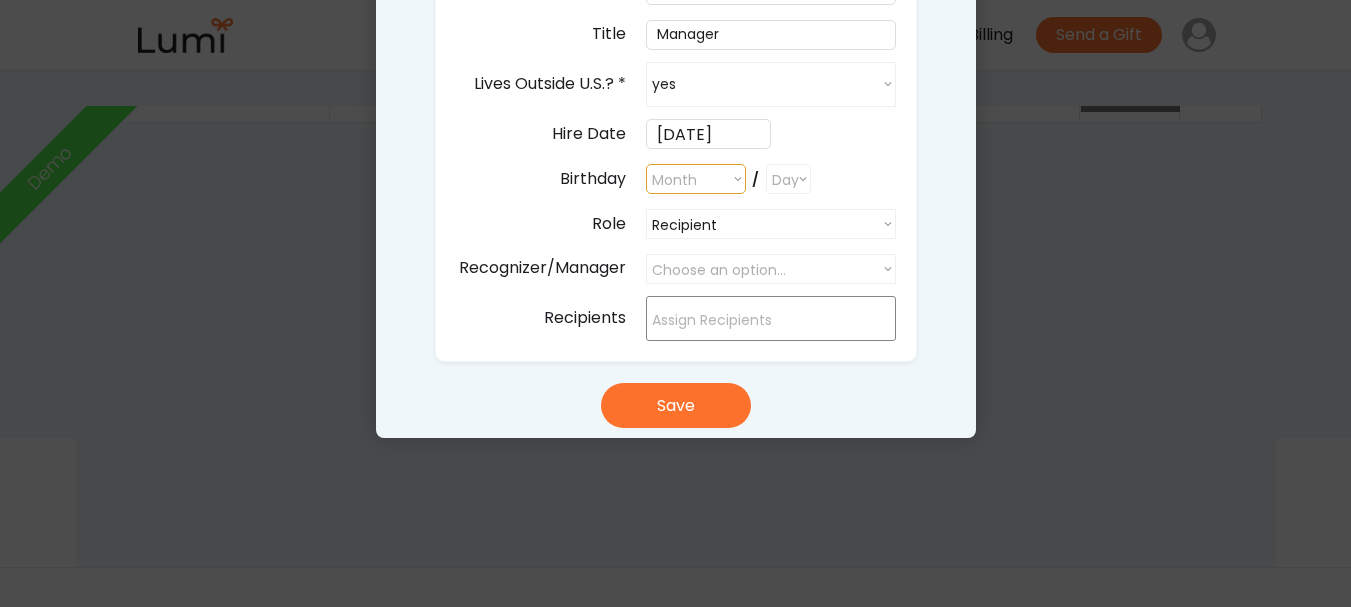 select on ""1348695171700984260__LOOKUP__1682618720920x106537954178579140"" 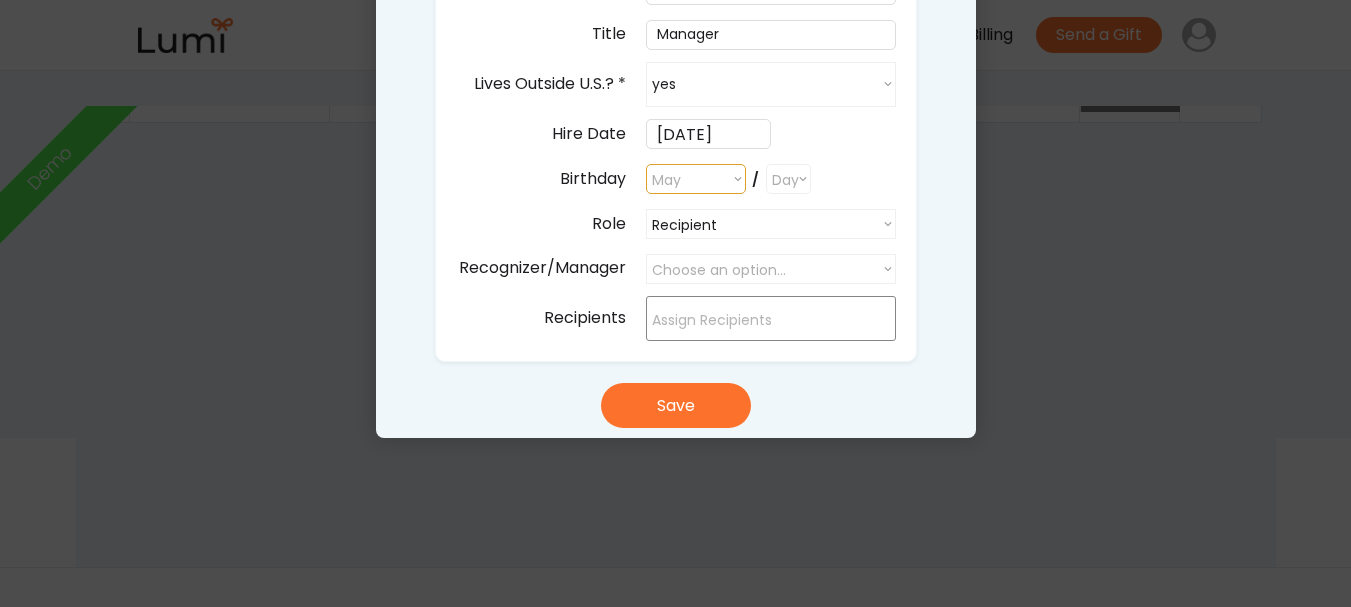 click on "Month January February March April May June July August September October November December" at bounding box center (696, 179) 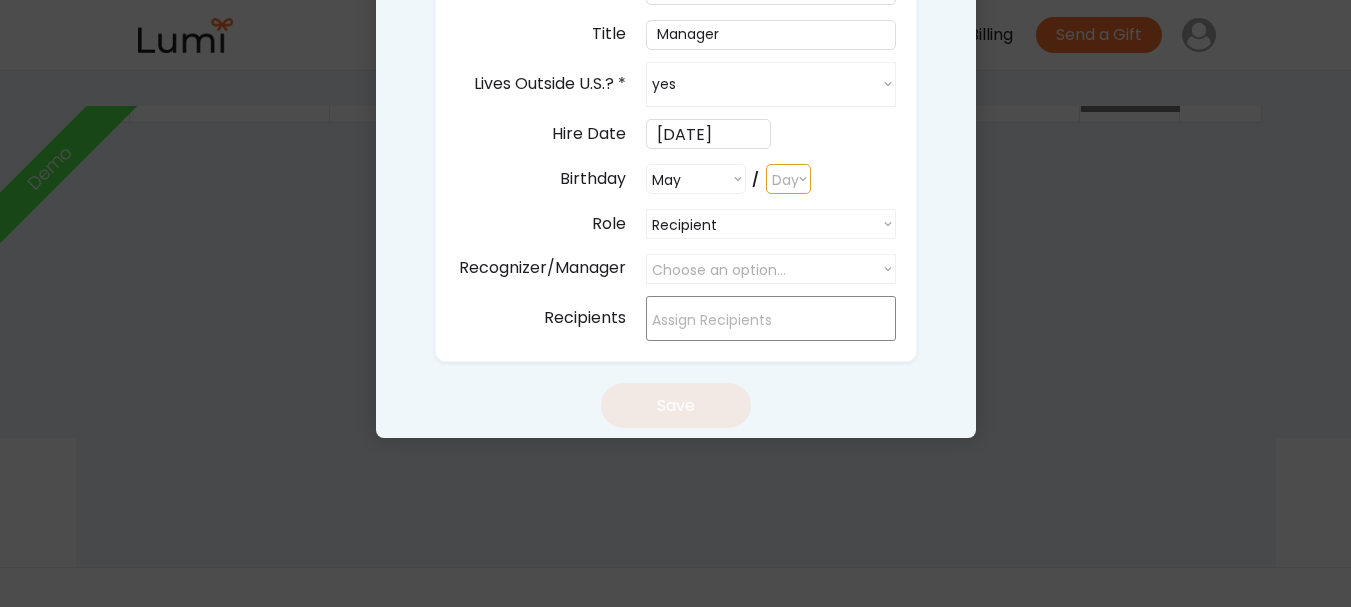 click on "Day 1 2 3 4 5 6 7 8 9 10 11 12 13 14 15 16 17 18 19 20 21 22 23 24 25 26 27 28 29 30 31" at bounding box center [788, 179] 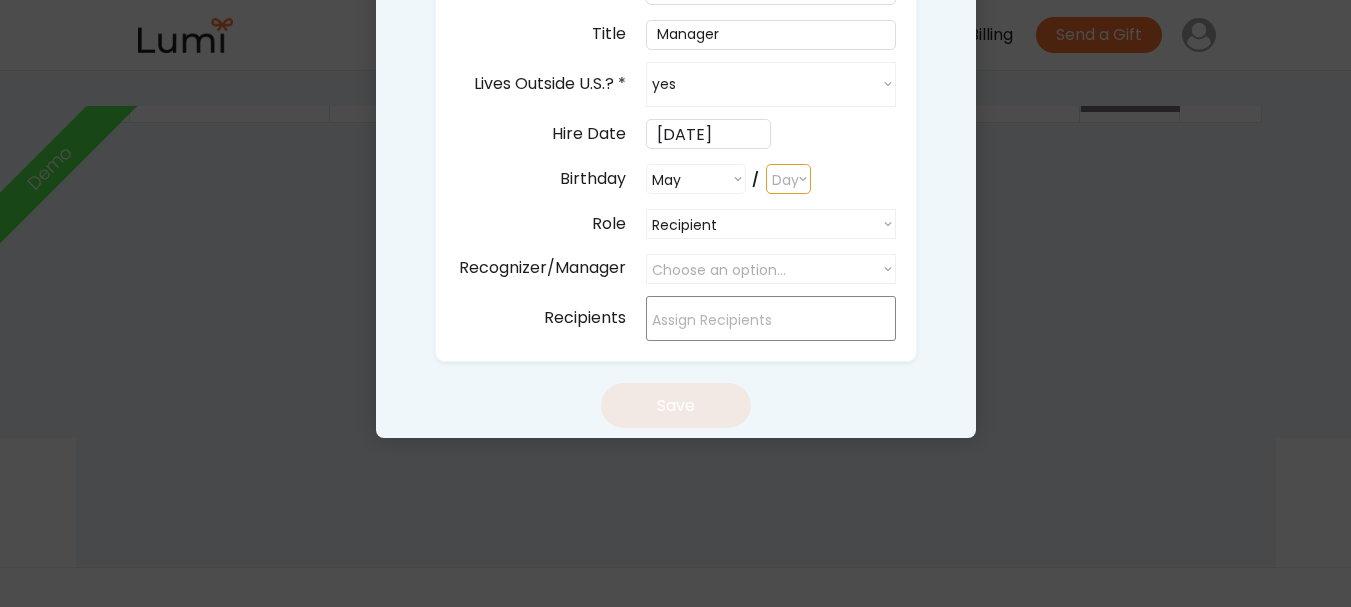 select on "11" 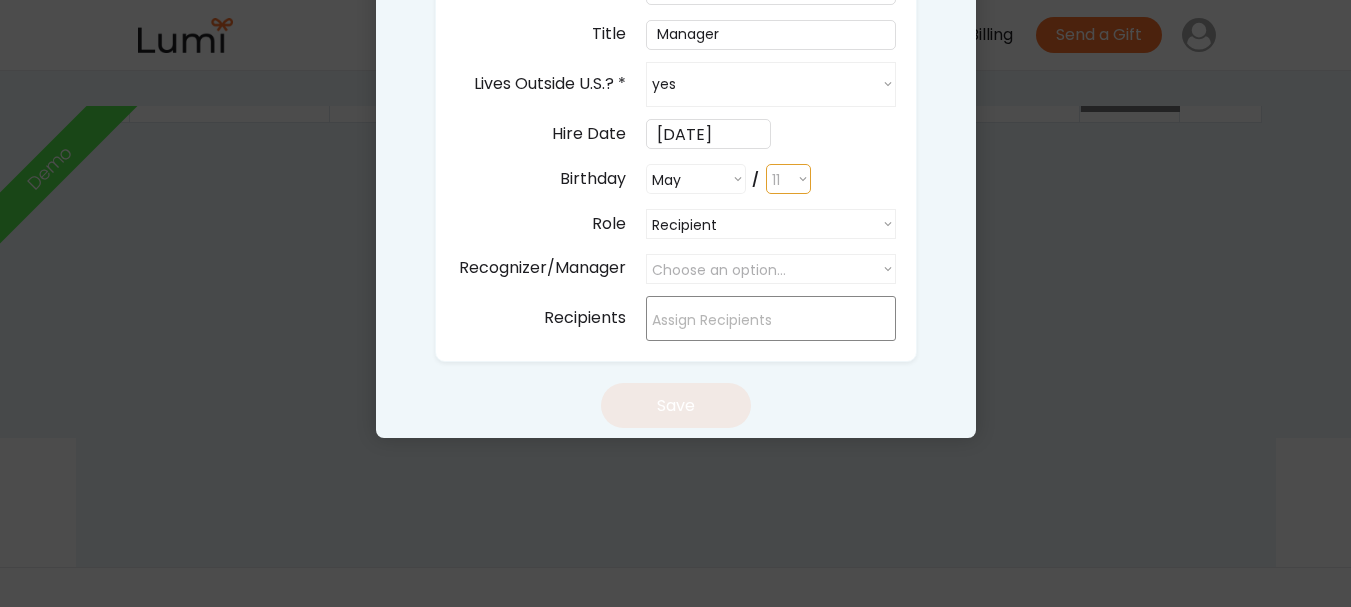 click on "Day 1 2 3 4 5 6 7 8 9 10 11 12 13 14 15 16 17 18 19 20 21 22 23 24 25 26 27 28 29 30 31" at bounding box center (788, 179) 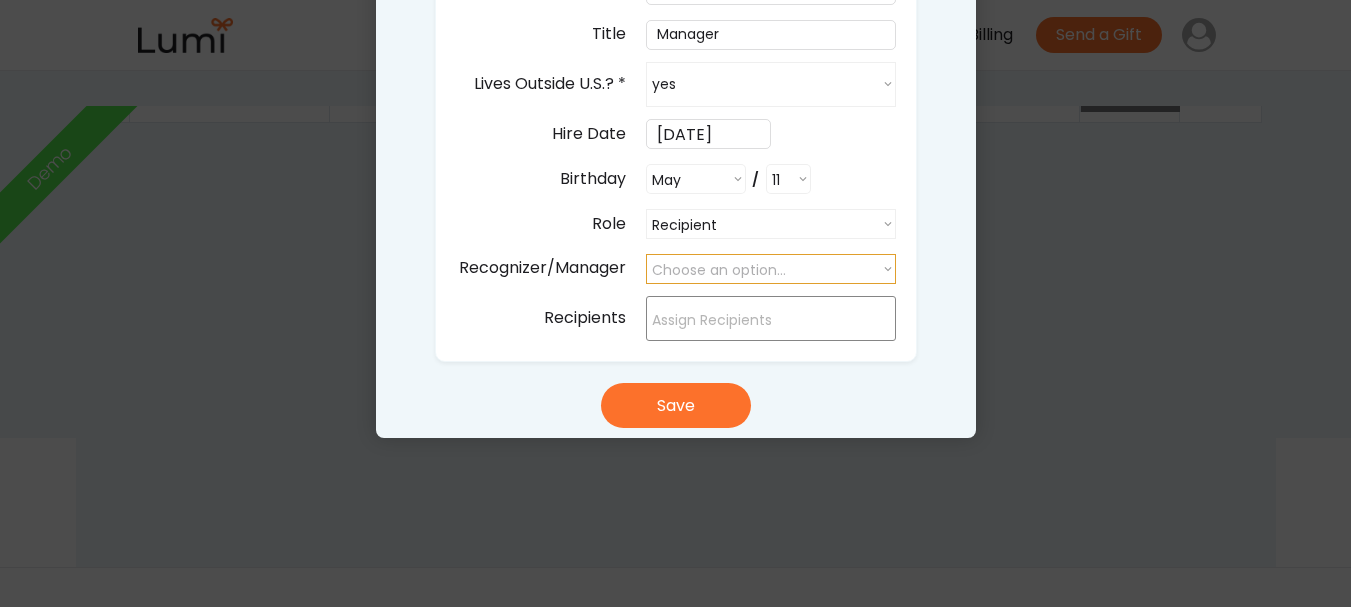 click on "Choose an option... Temu Jack" at bounding box center (771, 269) 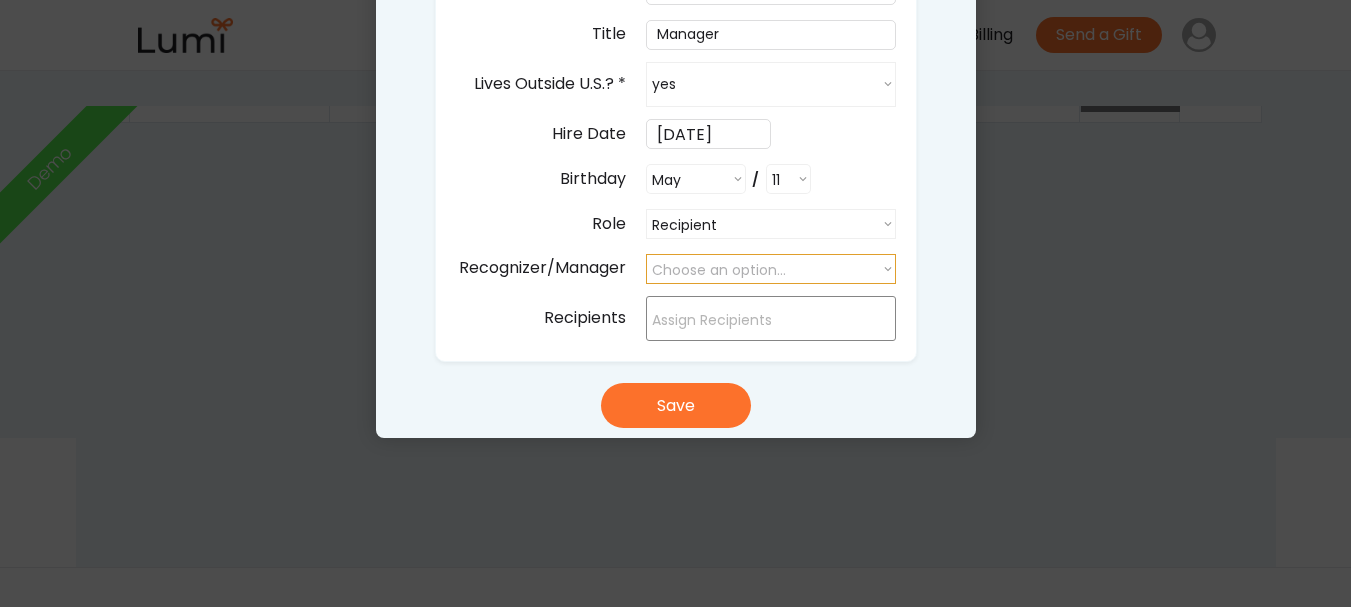 select on ""1348695171700984260__LOOKUP__1754177501499x920361060744624400"" 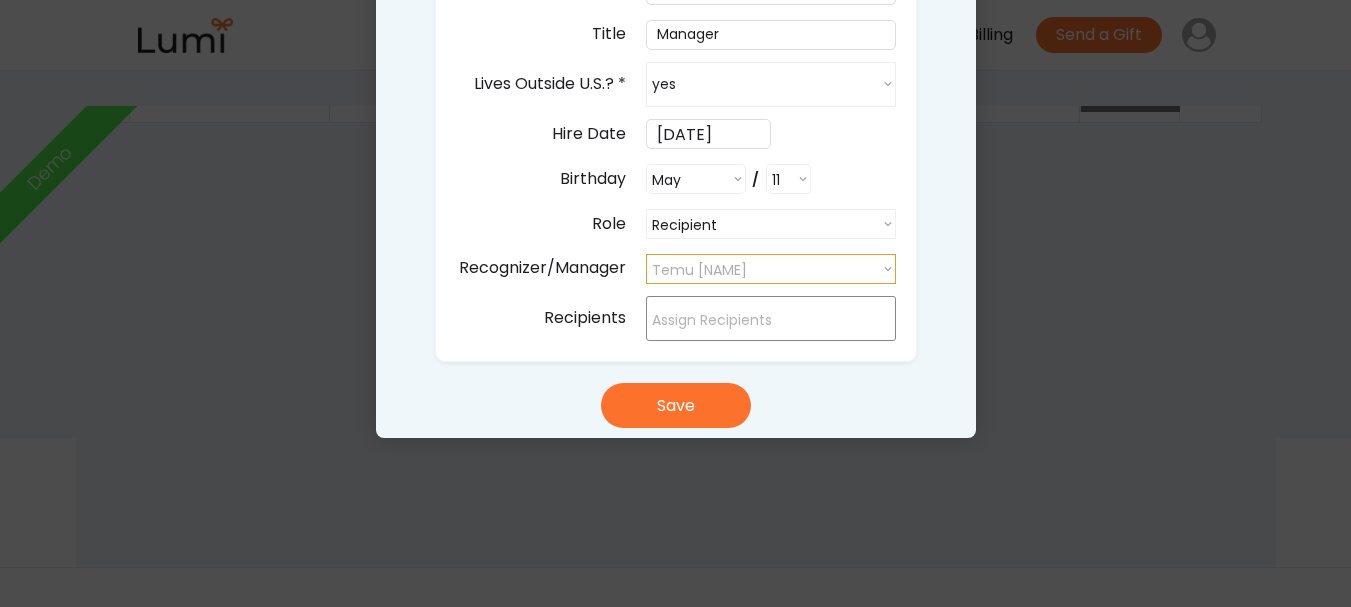 click on "Choose an option... Temu Jack" at bounding box center [771, 269] 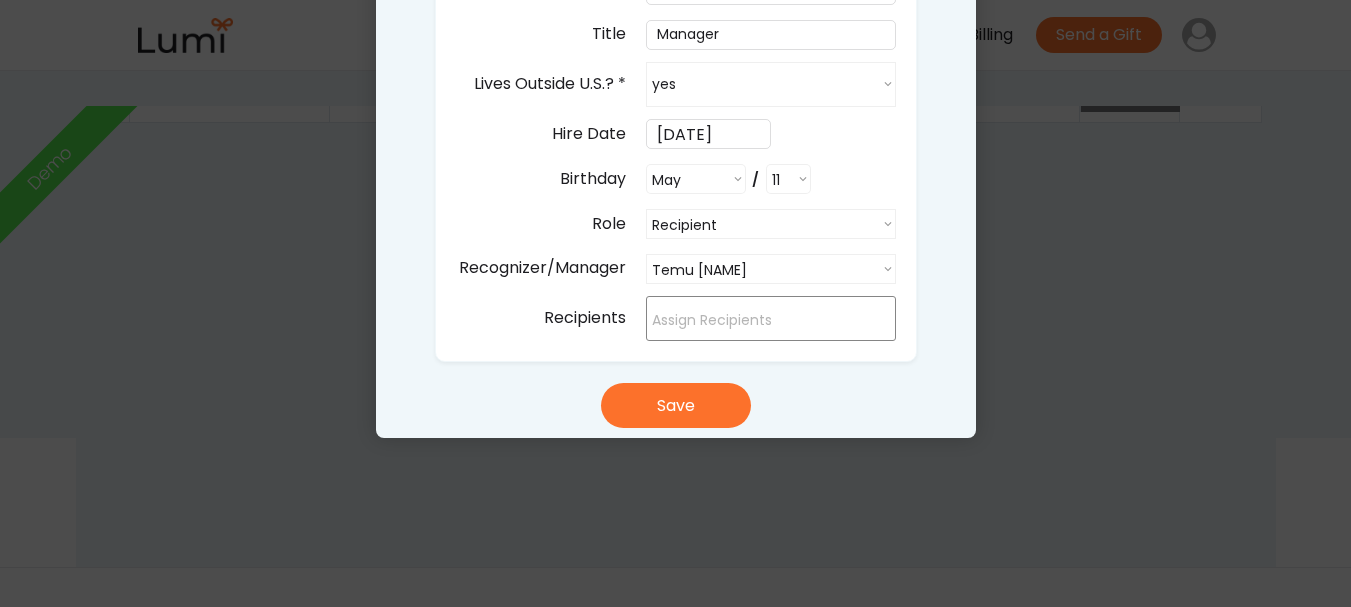 click at bounding box center (776, 320) 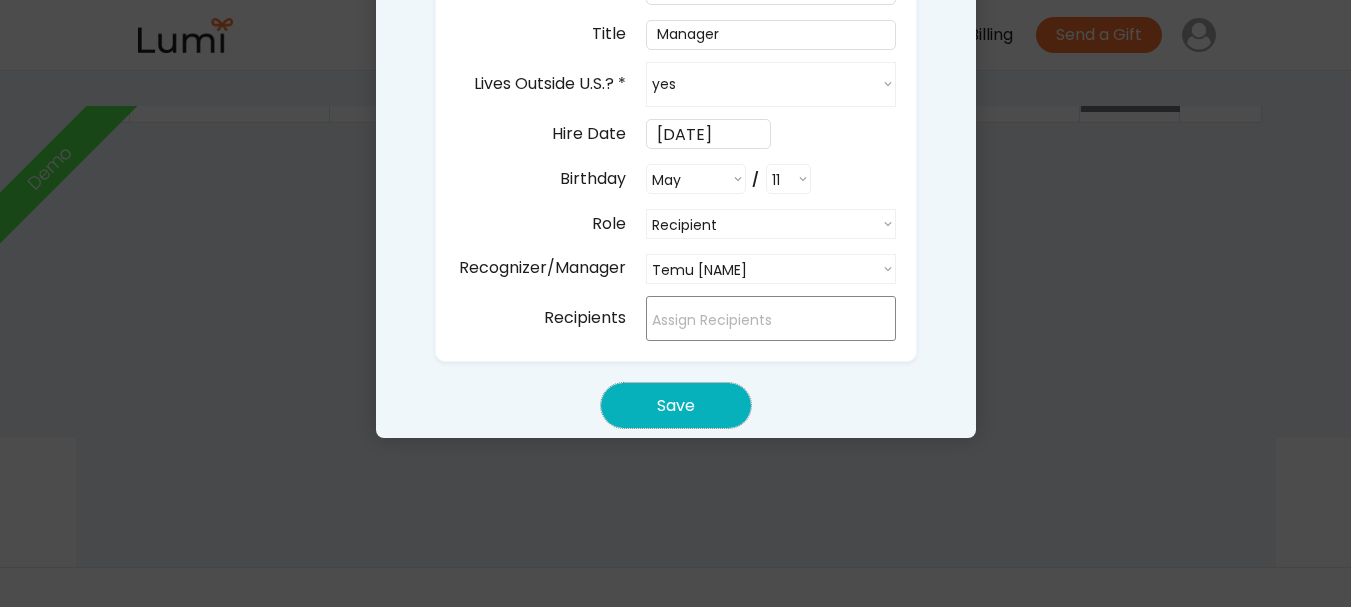 click on "Save" at bounding box center (676, 405) 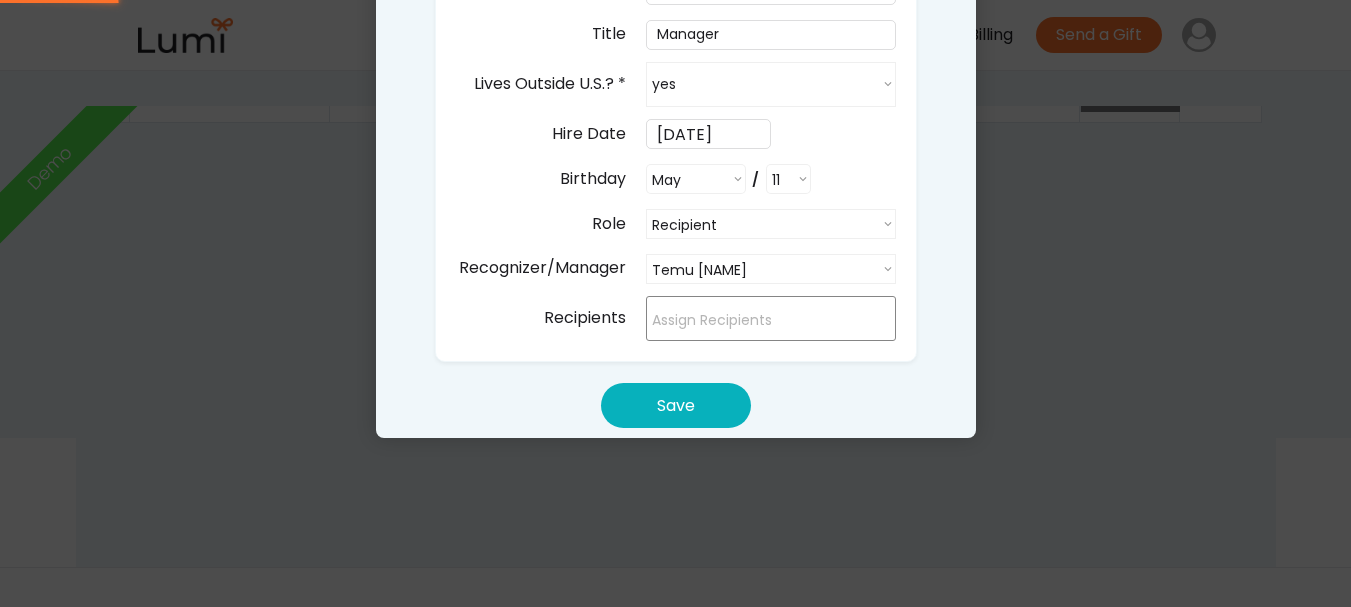 scroll, scrollTop: 0, scrollLeft: 0, axis: both 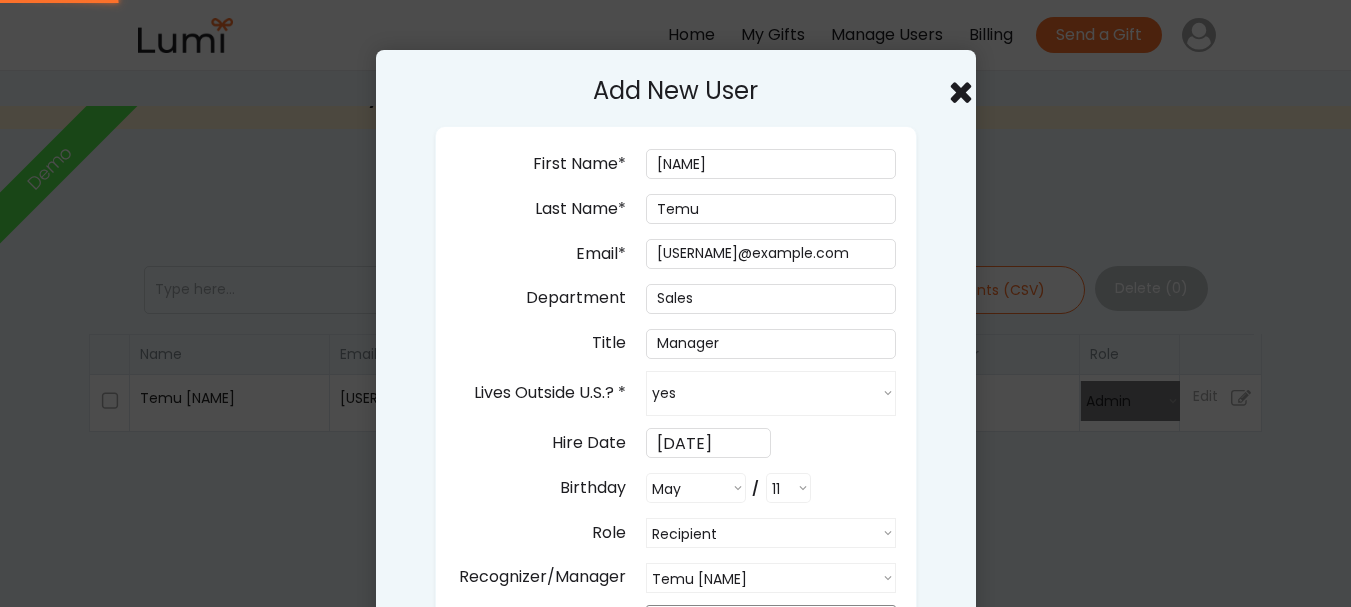 type 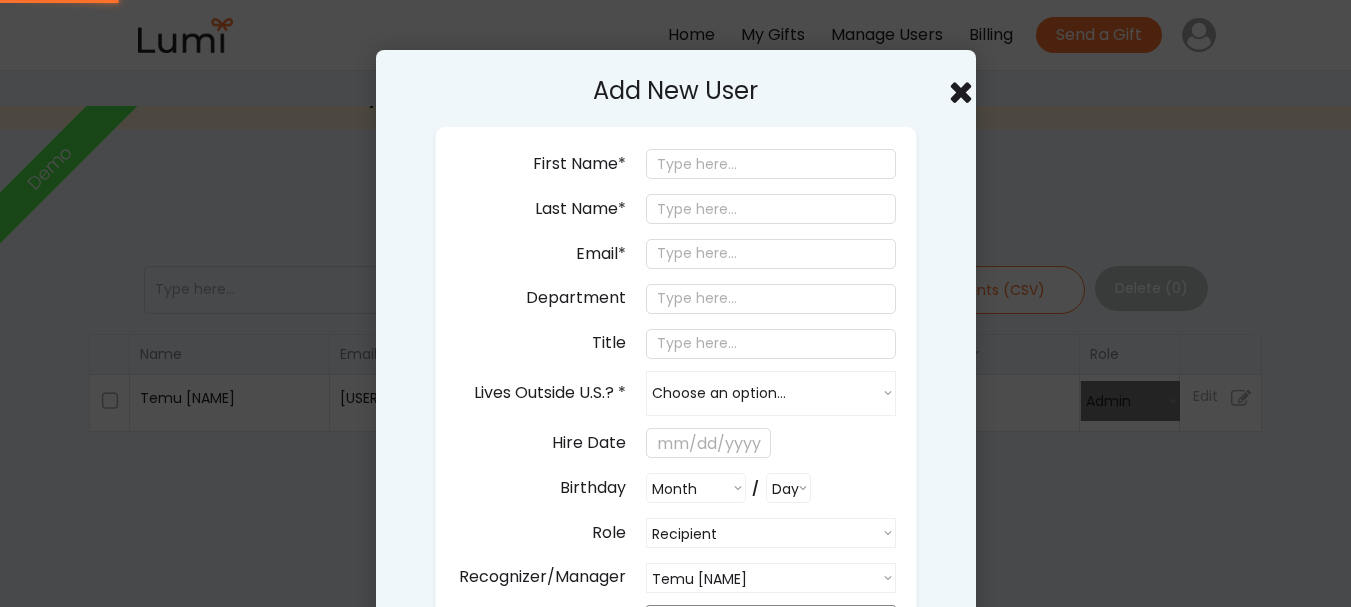 select on ""PLACEHOLDER_1427118222253"" 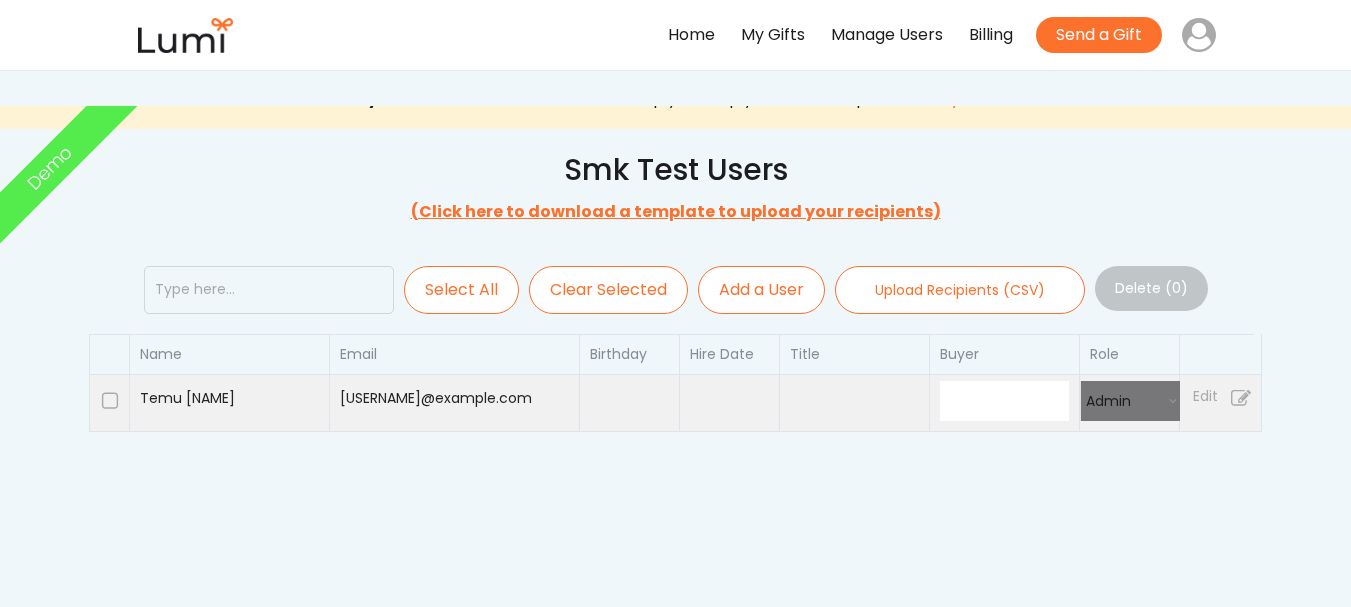 select 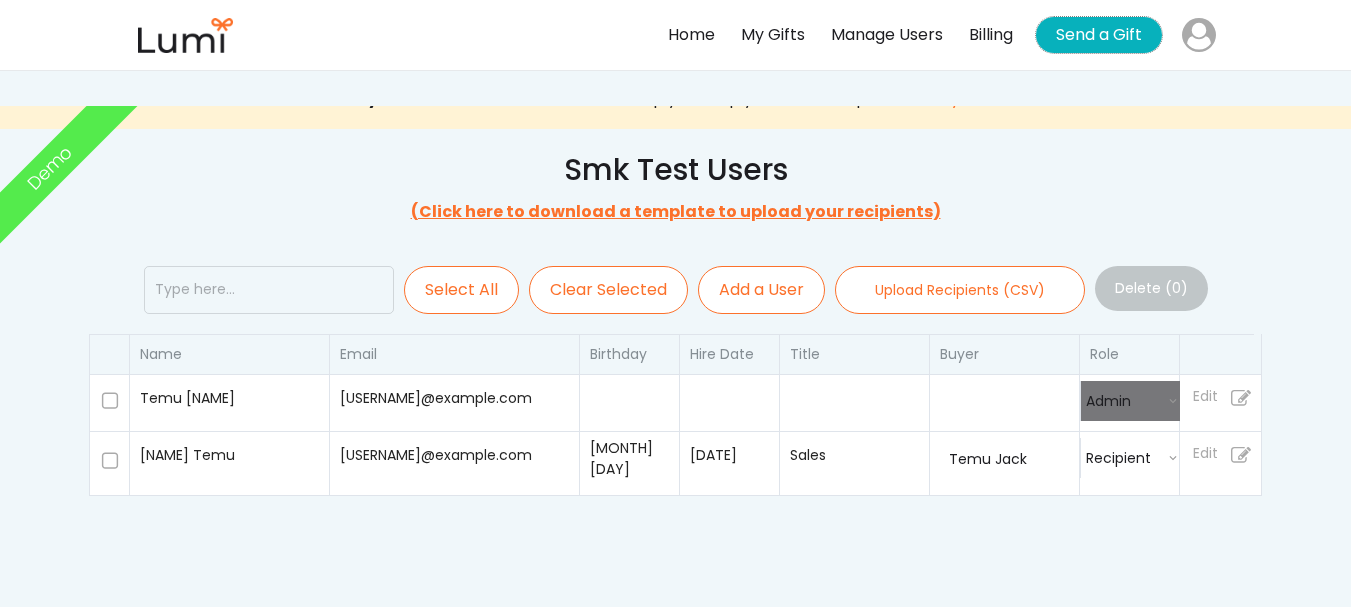 click on "Send a Gift" at bounding box center (1099, 35) 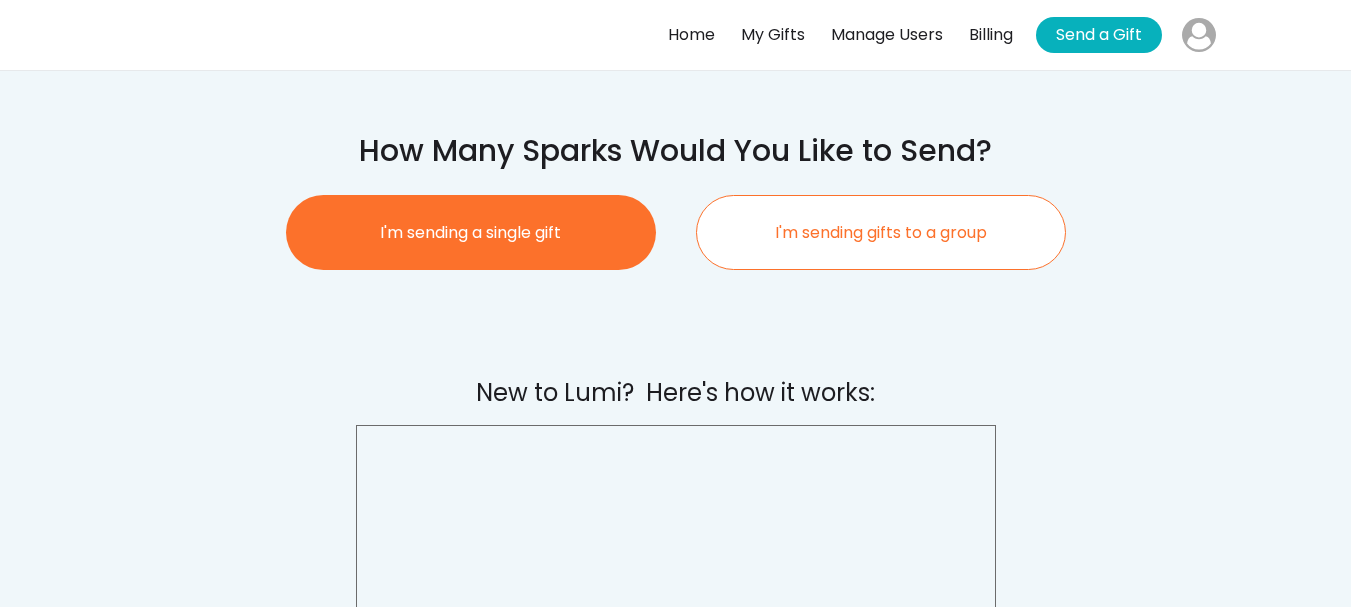 scroll, scrollTop: 0, scrollLeft: 0, axis: both 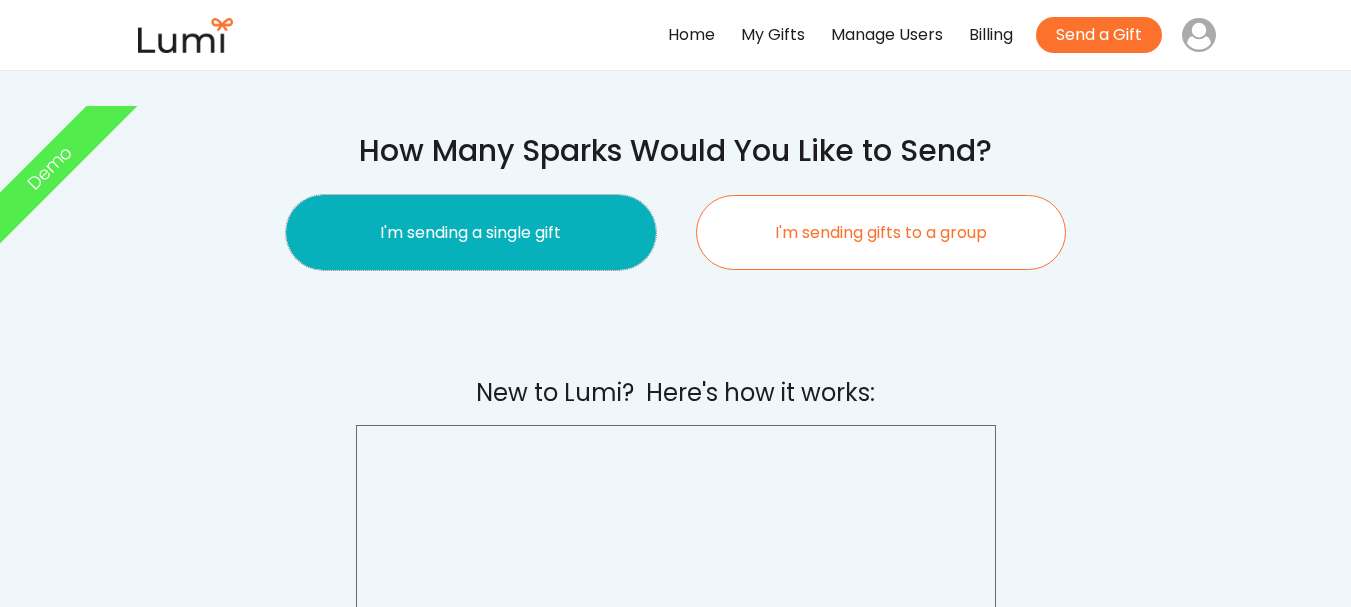 click on "I'm sending a single gift" at bounding box center (471, 232) 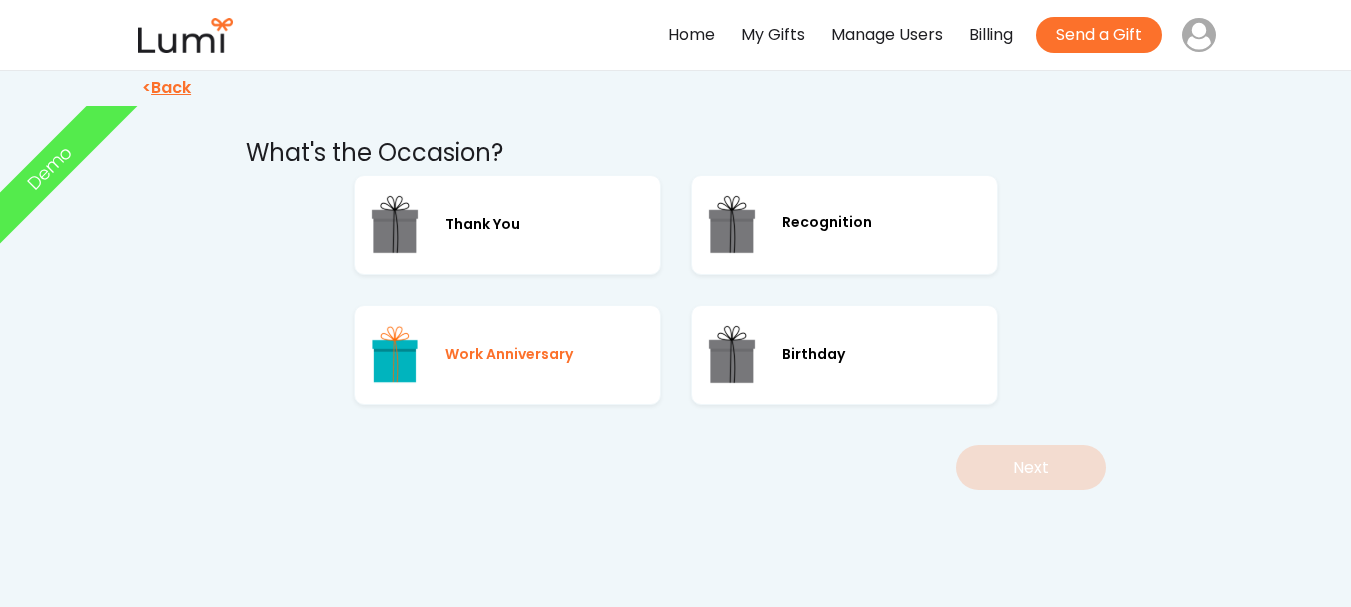 click on "Work Anniversary" at bounding box center (509, 354) 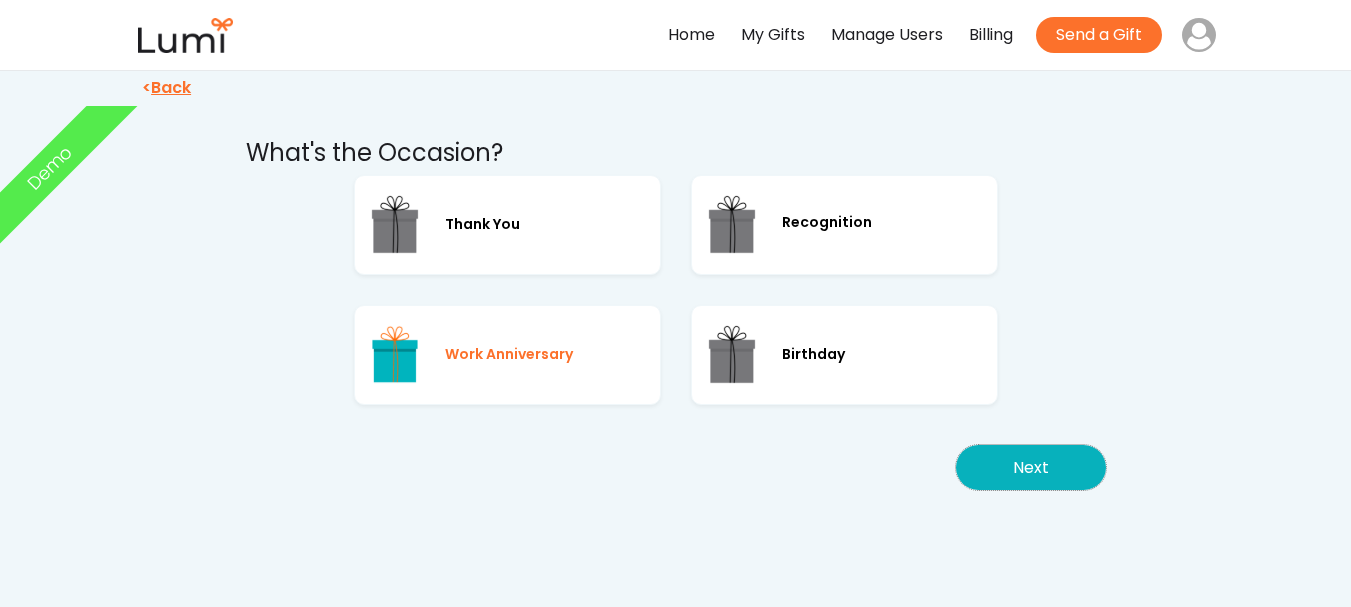 click on "Next" at bounding box center (1031, 467) 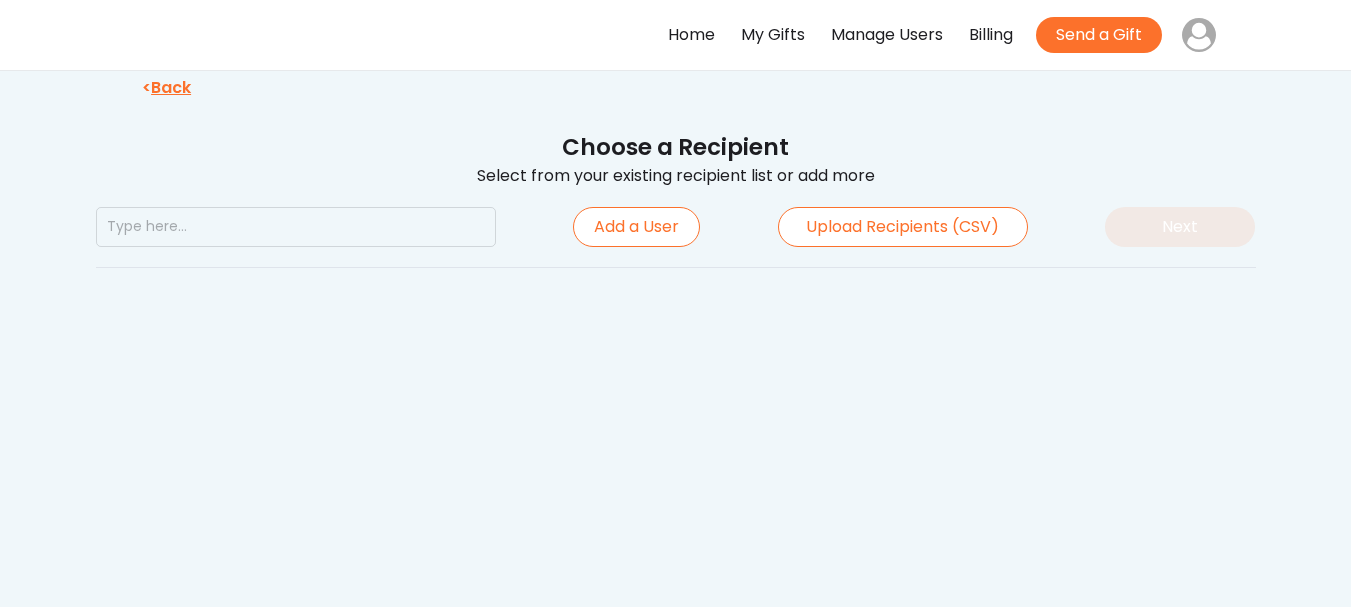 scroll, scrollTop: 0, scrollLeft: 0, axis: both 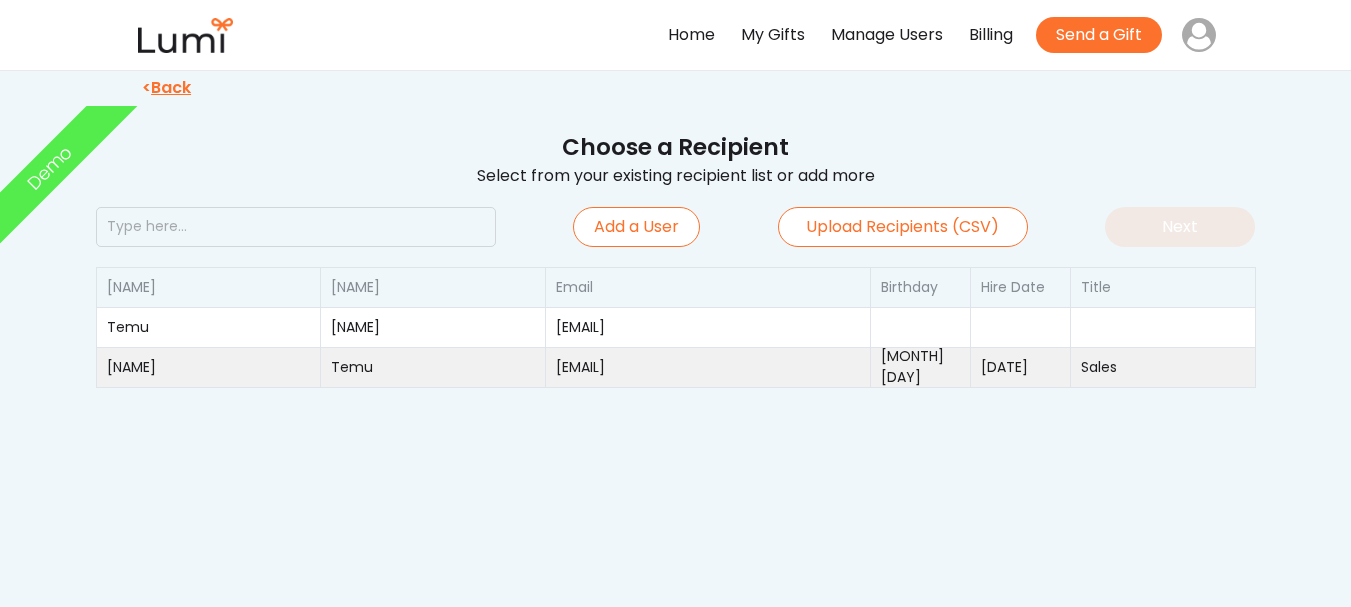 click on "[EMAIL]" at bounding box center [708, 367] 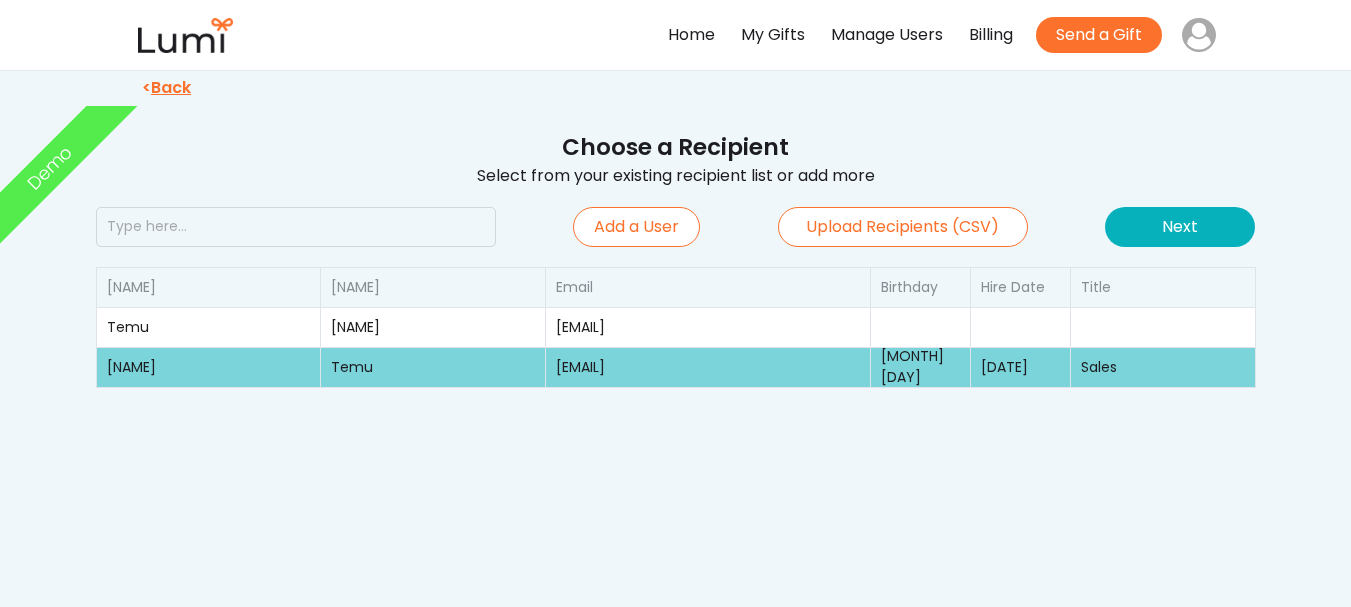 click on "Next" at bounding box center (1180, 227) 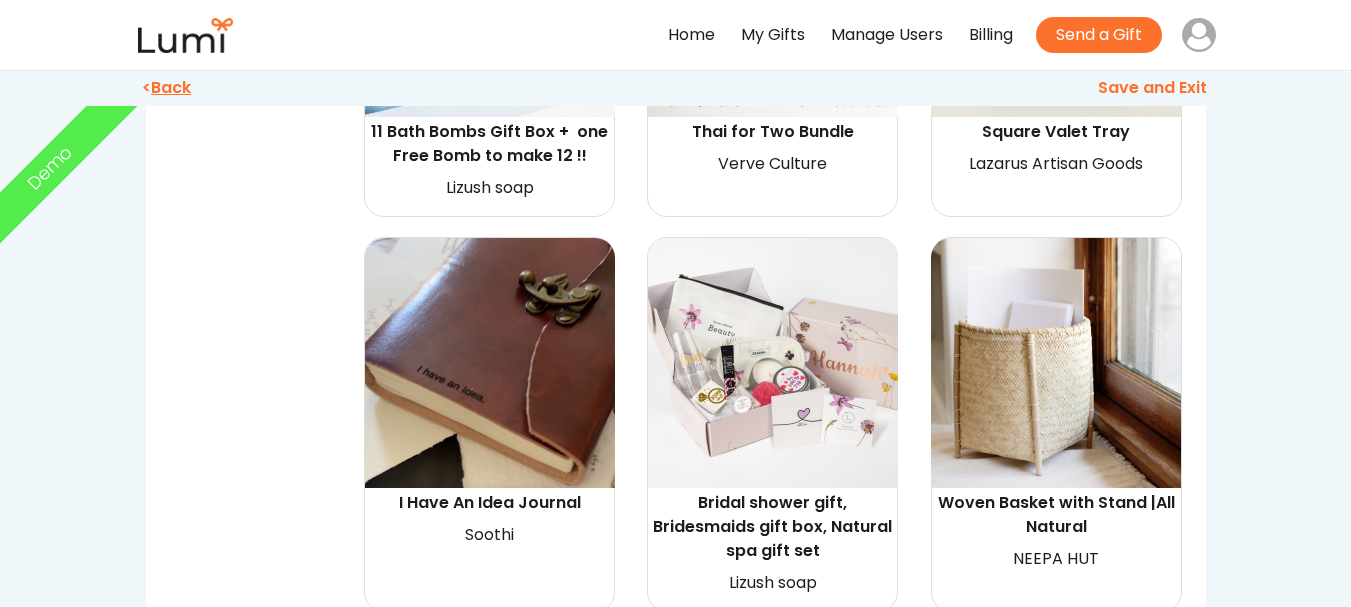 scroll, scrollTop: 3126, scrollLeft: 0, axis: vertical 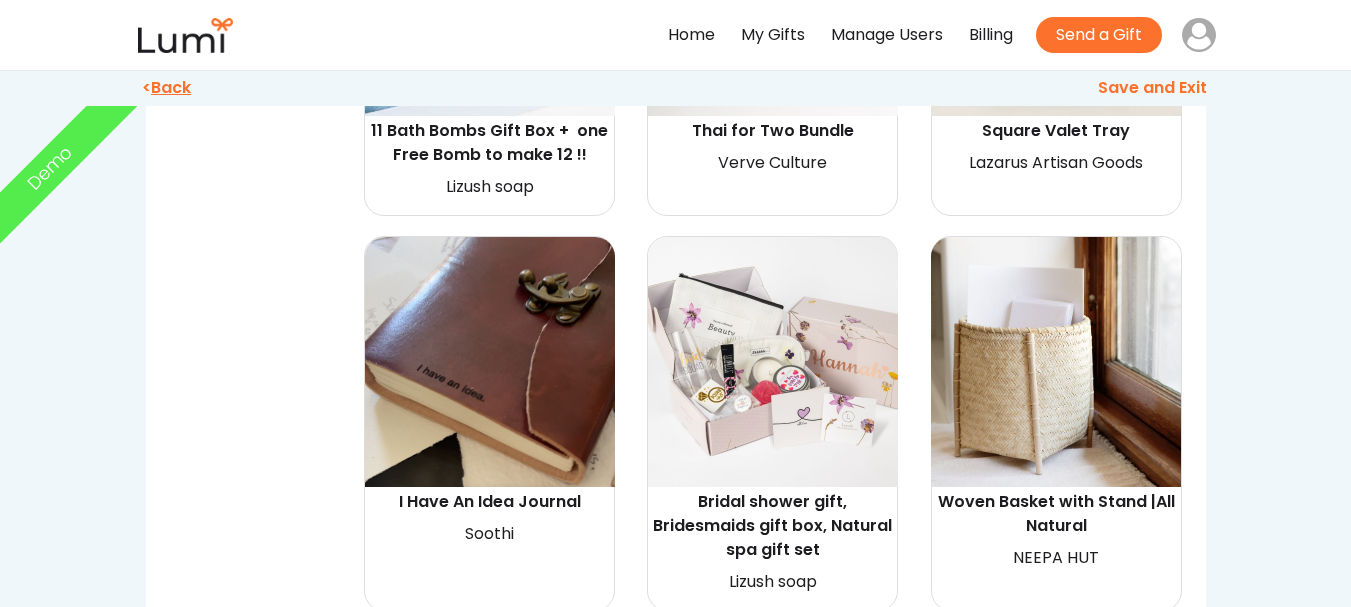 click at bounding box center [773, 362] 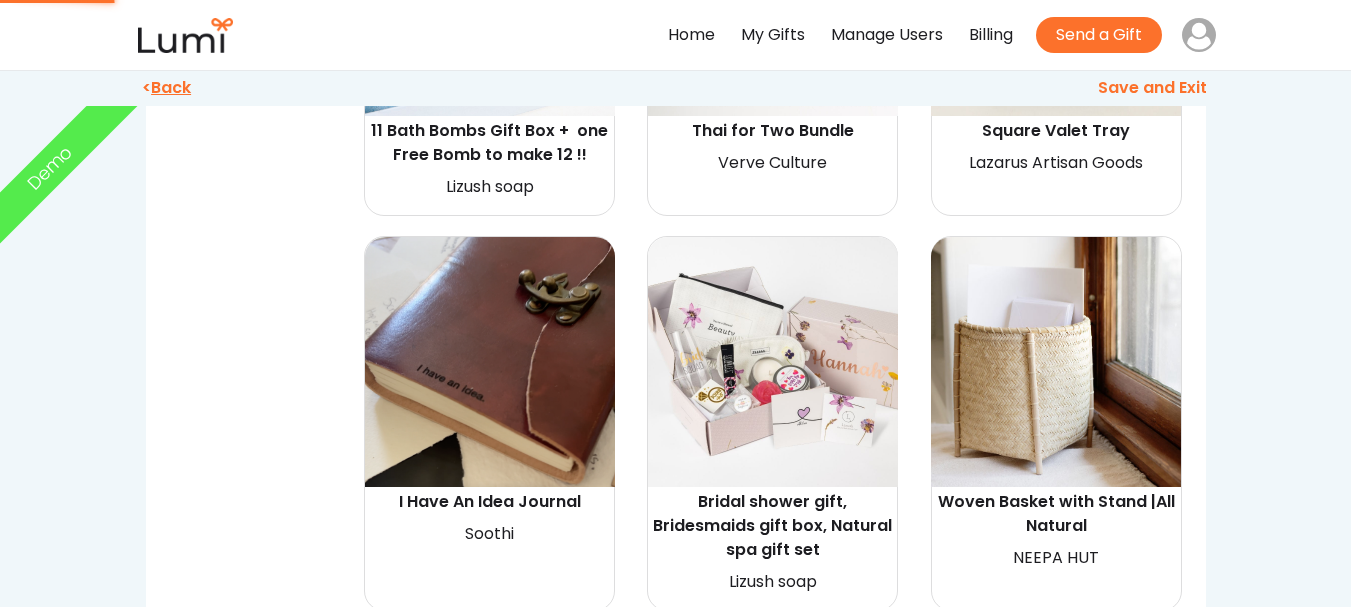 select on "{"_class":"StaticObject","data":{"_api_c2_node.id":"gid://shopify/ProductVariant/44009286926566","_api_c2_node.title":"No","_api_c2_node.displayName":"Bridal shower gift, Bridesmaids gift box, Natural spa gift set - No","_api_c2_node.inventoryQuantity":1990,"_api_c2_node.price":"39.00","_api_c2_node.selectedOptions":{"_class":"ListWrapper","query":{"t":"Static","data":[{"_class":"StaticObject","data":{"_api_c2_name":"Name on the lid","_api_c2_value":"No","body_raw_text":"","_id":"3244f72ffc09185f691f50b86b7fd336"},"btype_id":"api.apiconnector2.bTGys.bTIey.node.selectedOptions"}],"btype_id":"api.apiconnector2.bTGys.bTIey.node.selectedOptions"}},"body_raw_text":"","_id":"f467b679c485a0d74cf95eea4b1a815c"},"btype_id":"api.apiconnector2.bTGys.bTIey.data.product.variants.edges"}" 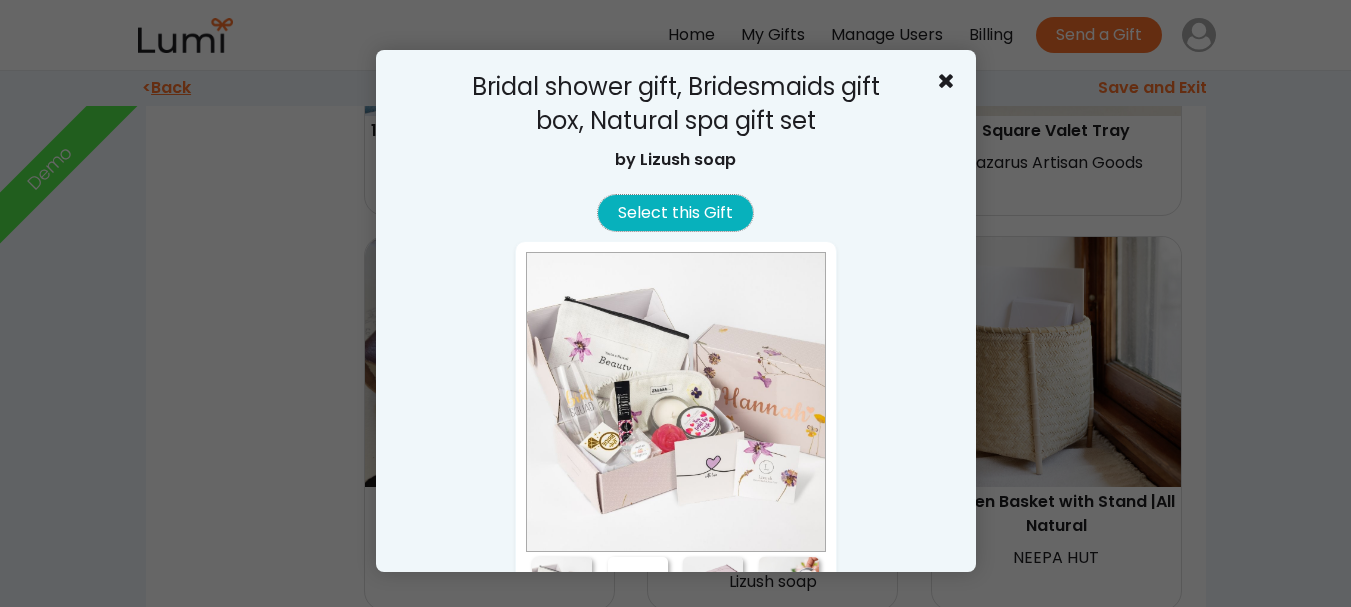 click on "Select this Gift" at bounding box center (675, 213) 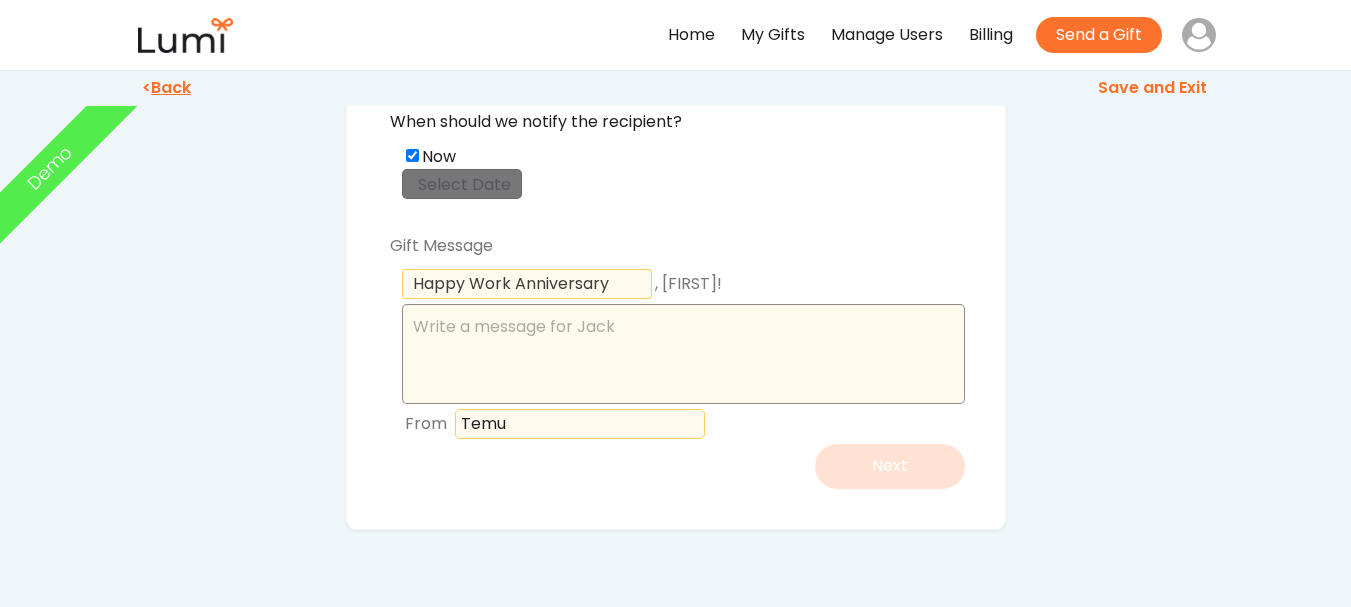 scroll, scrollTop: 150, scrollLeft: 0, axis: vertical 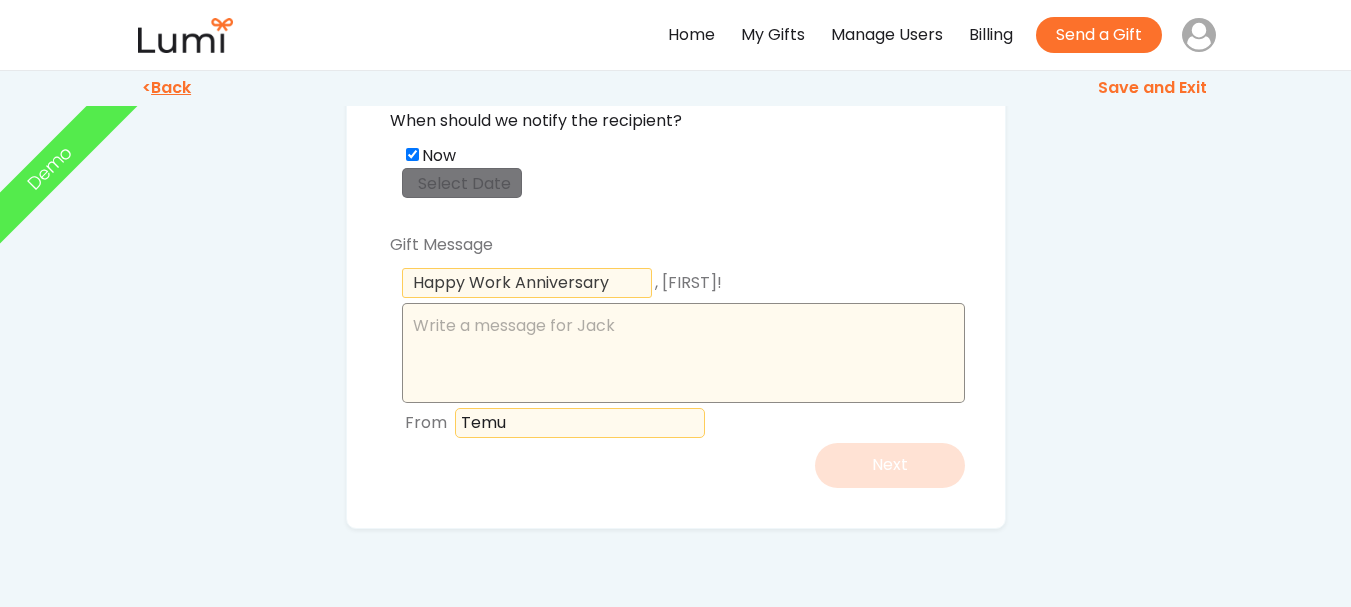 click at bounding box center [683, 353] 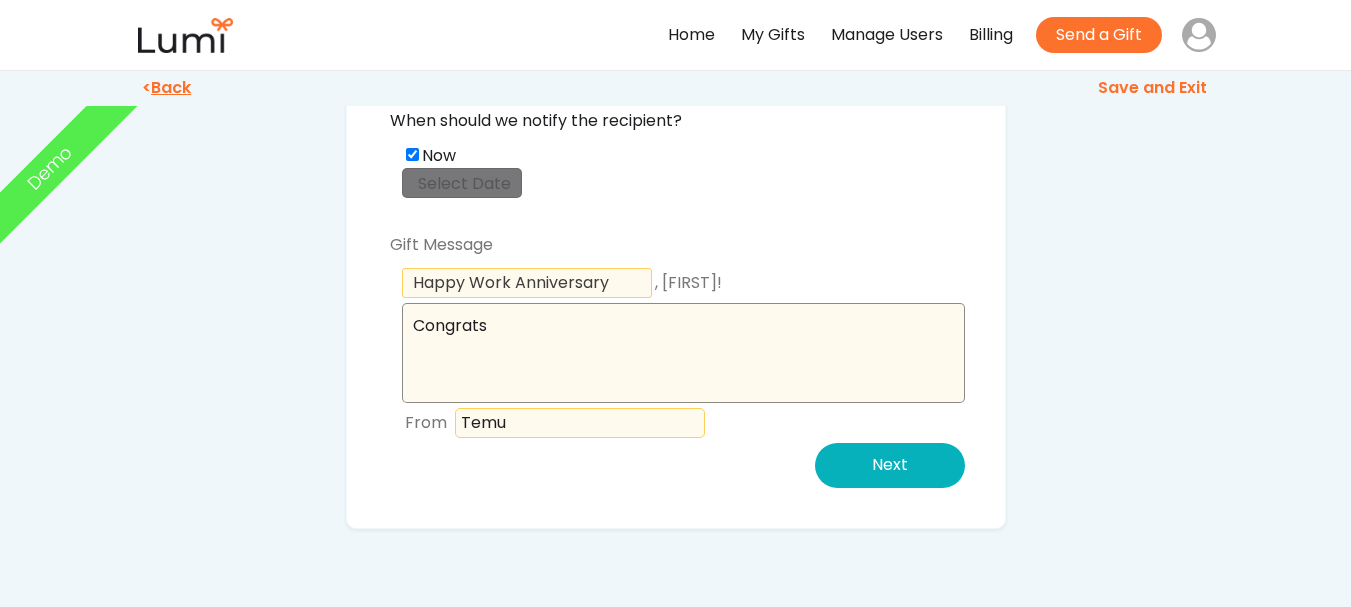 type on "Congrats" 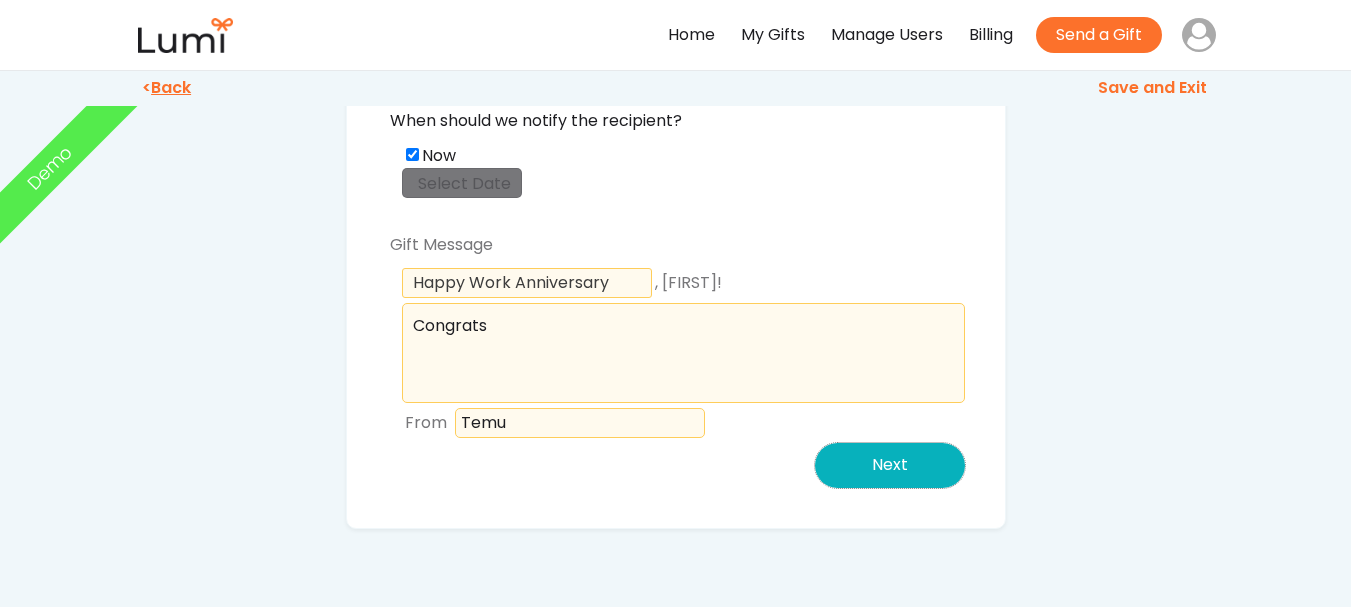 click on "Next" at bounding box center (890, 465) 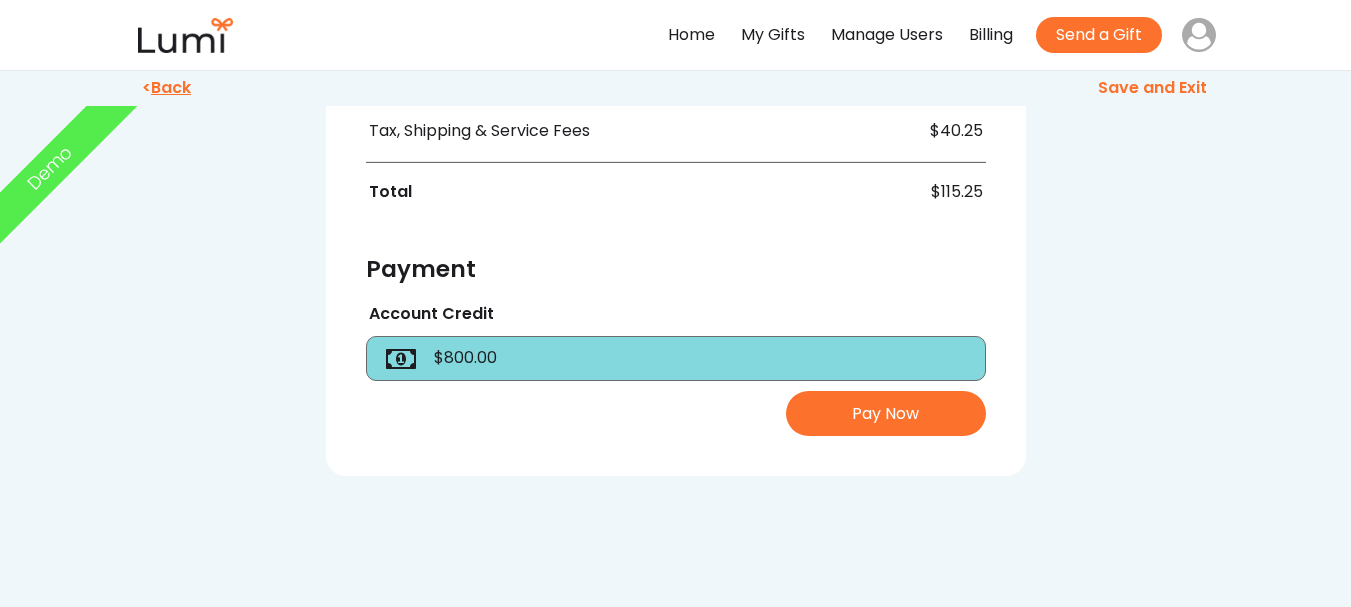 scroll, scrollTop: 637, scrollLeft: 0, axis: vertical 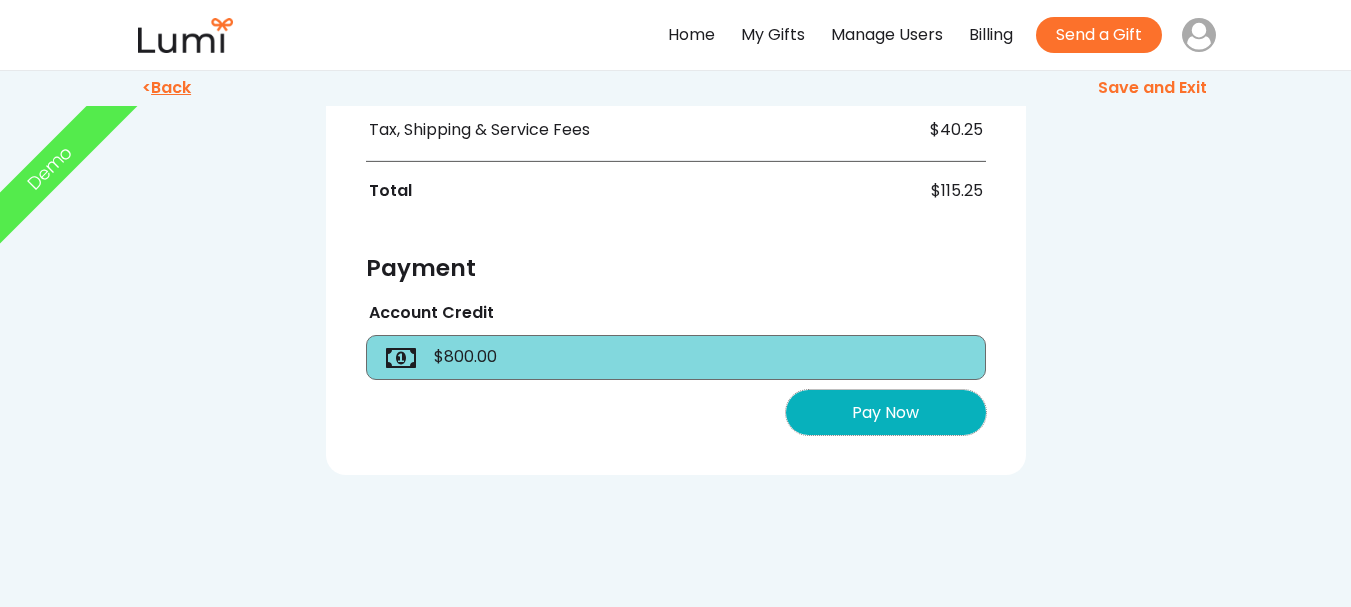 click on "Pay Now" at bounding box center [886, 412] 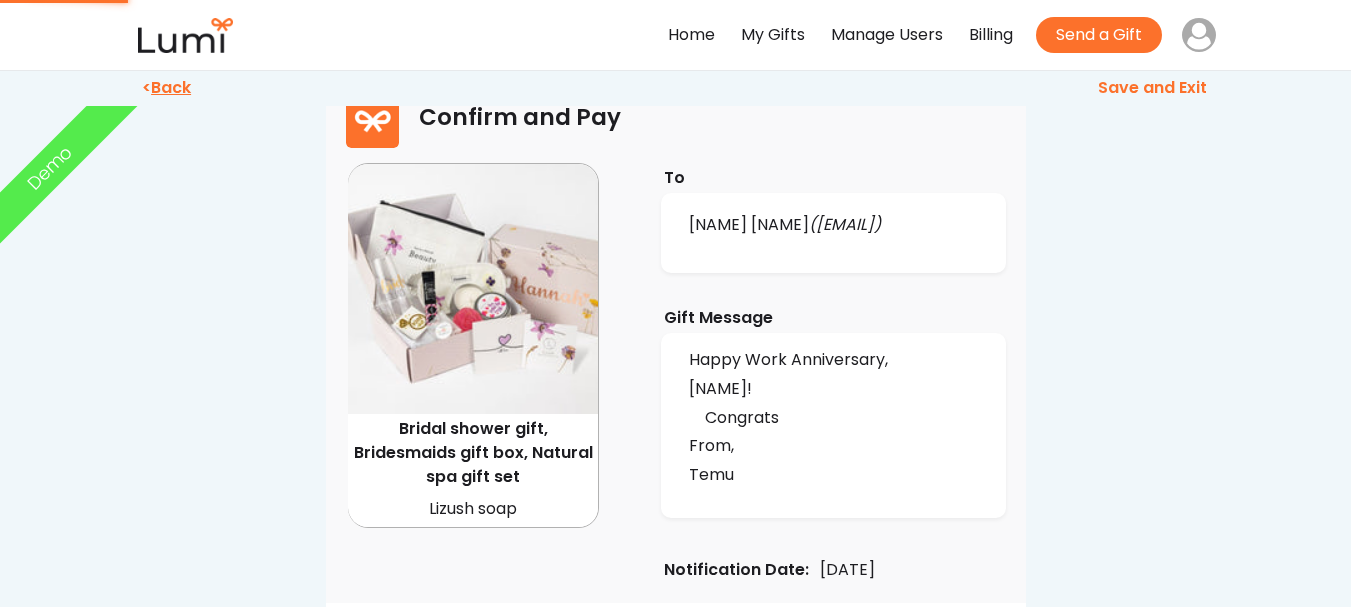 scroll, scrollTop: 0, scrollLeft: 0, axis: both 